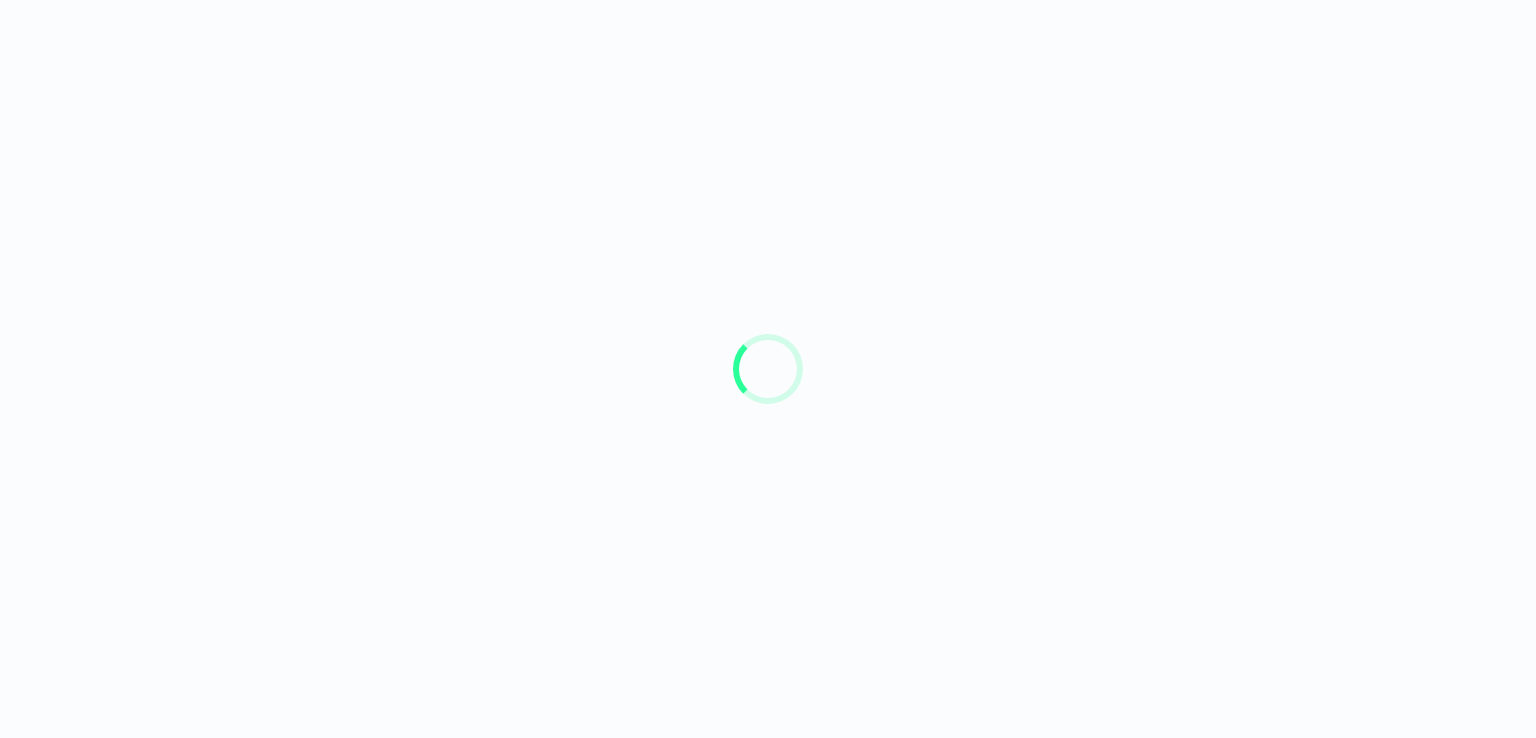 scroll, scrollTop: 0, scrollLeft: 0, axis: both 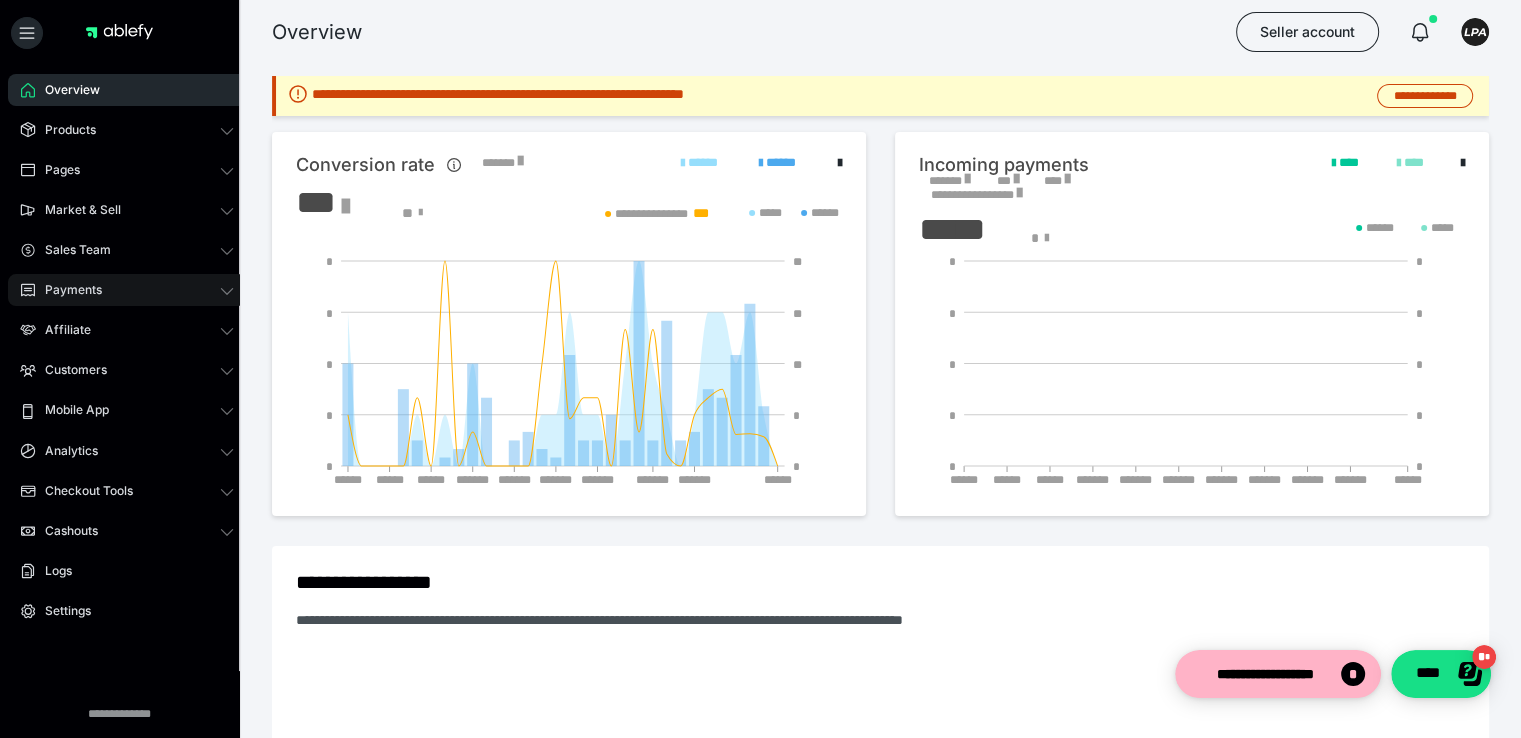 click on "Payments" at bounding box center (127, 290) 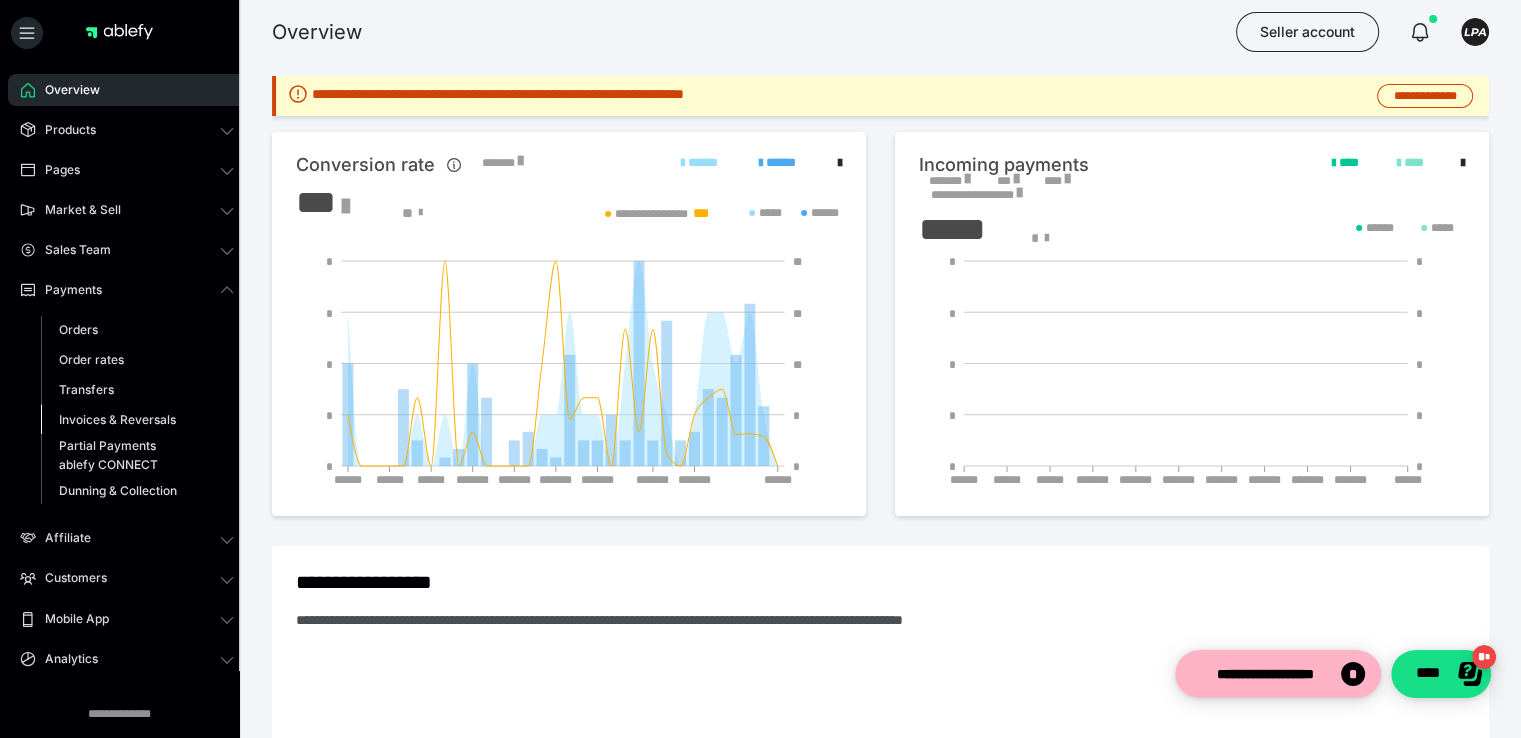 click on "Invoices & Reversals" at bounding box center (137, 420) 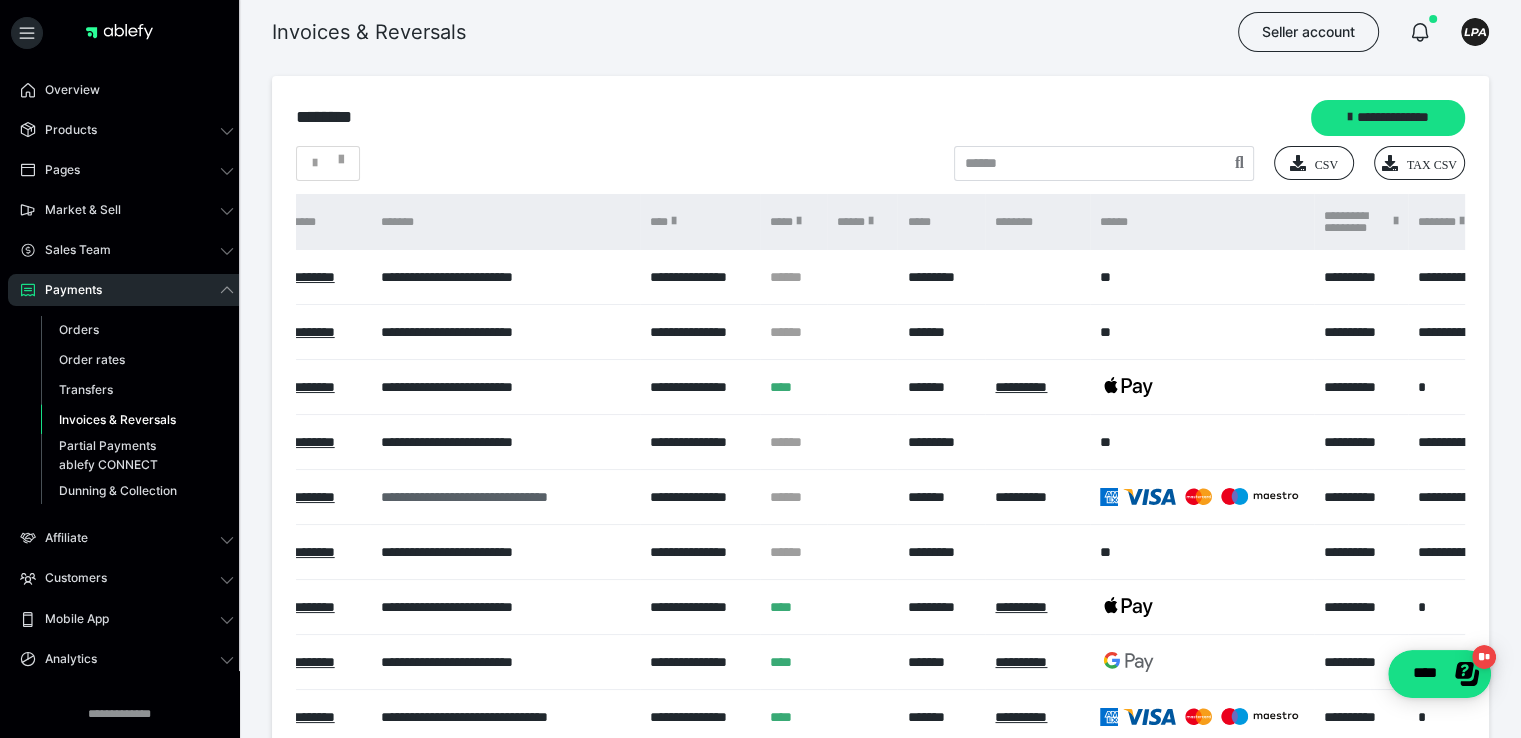 scroll, scrollTop: 0, scrollLeft: 0, axis: both 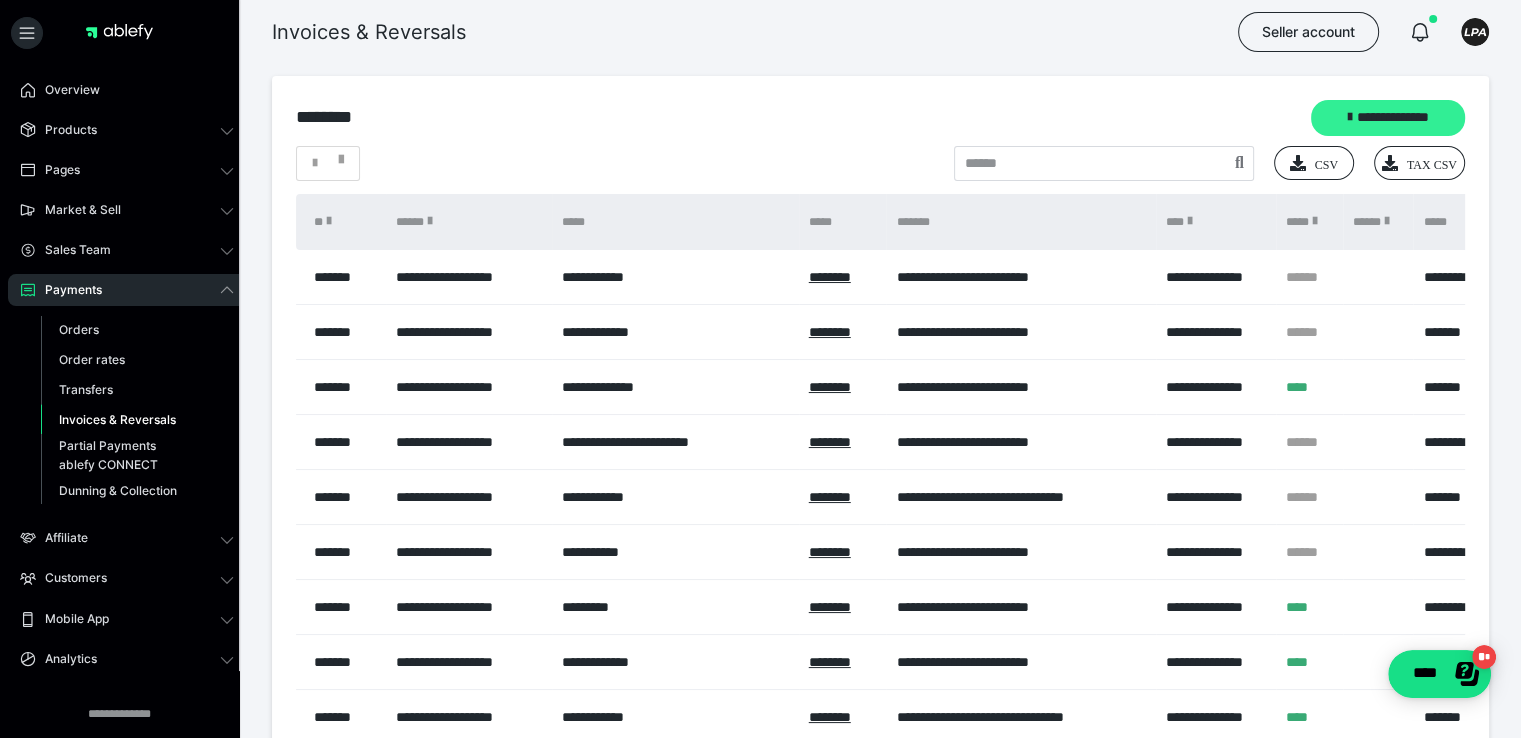 click on "**********" at bounding box center (1388, 118) 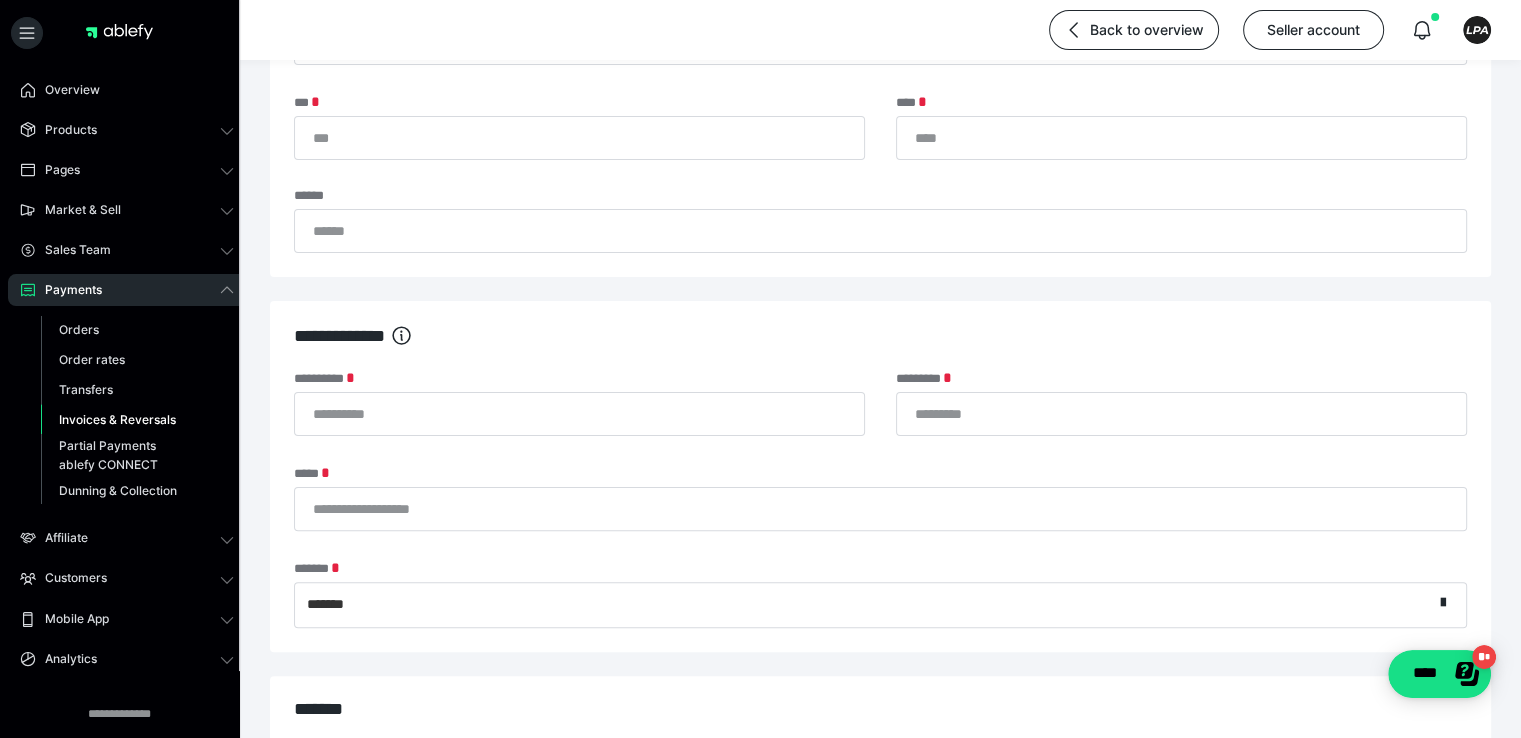 scroll, scrollTop: 439, scrollLeft: 0, axis: vertical 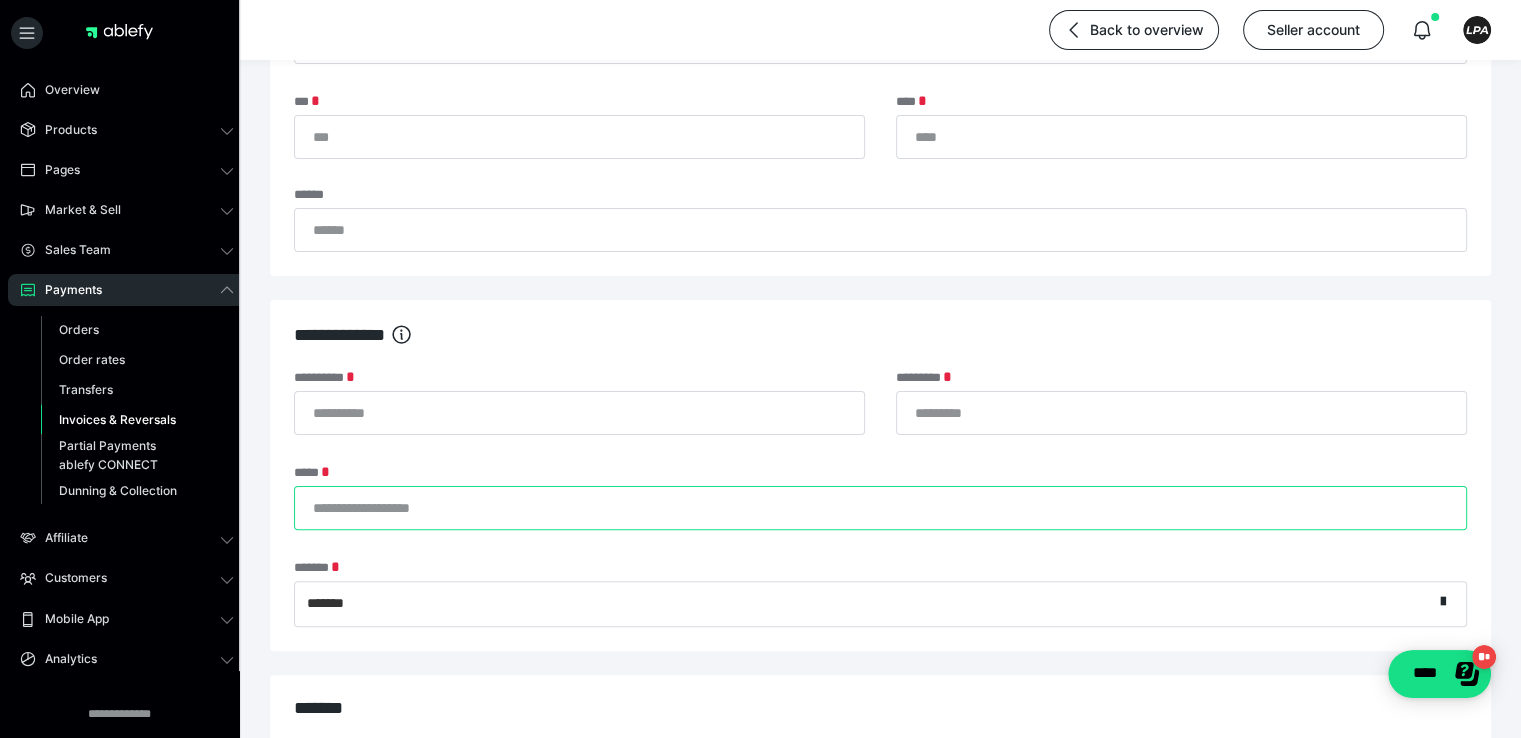 click on "*****" at bounding box center [880, 508] 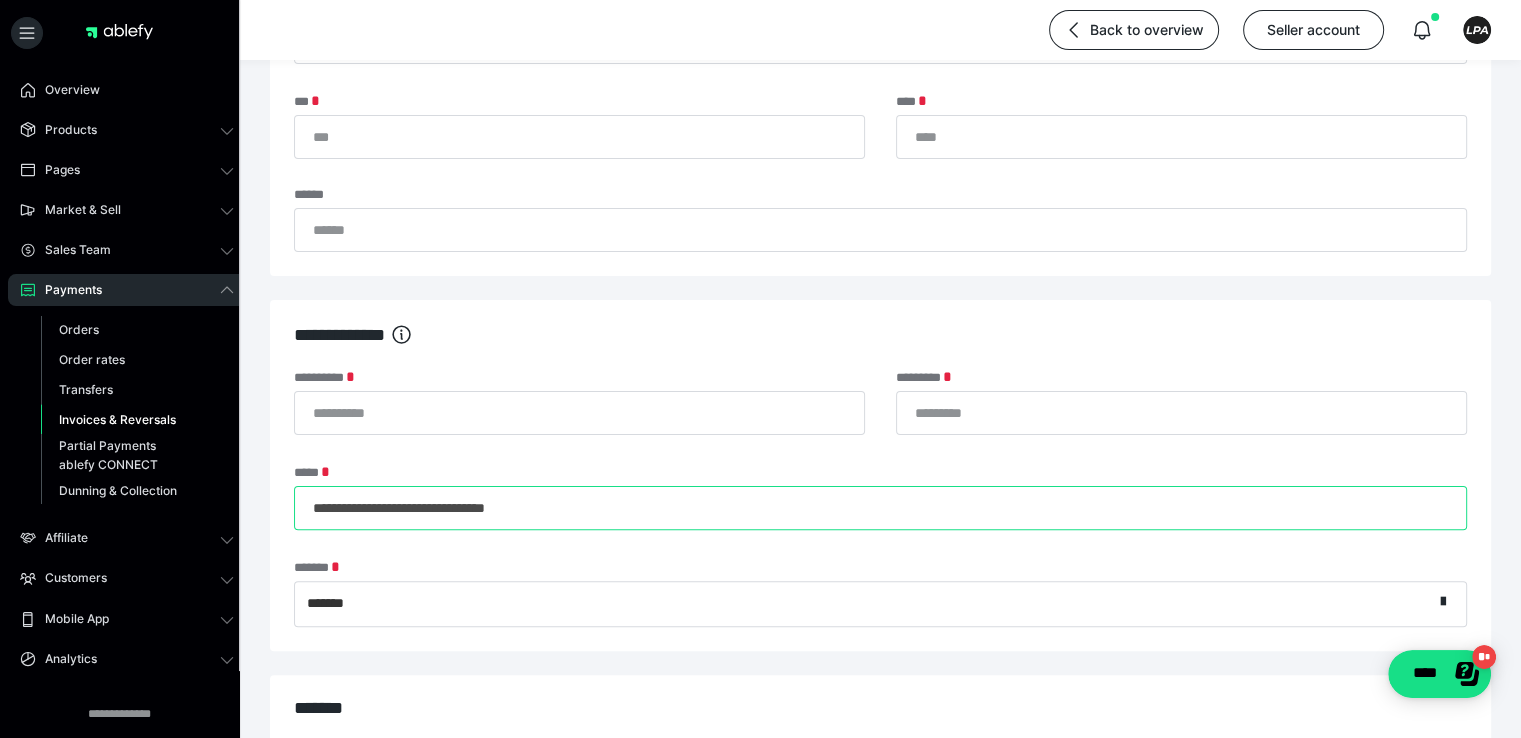 drag, startPoint x: 311, startPoint y: 507, endPoint x: 402, endPoint y: 508, distance: 91.00549 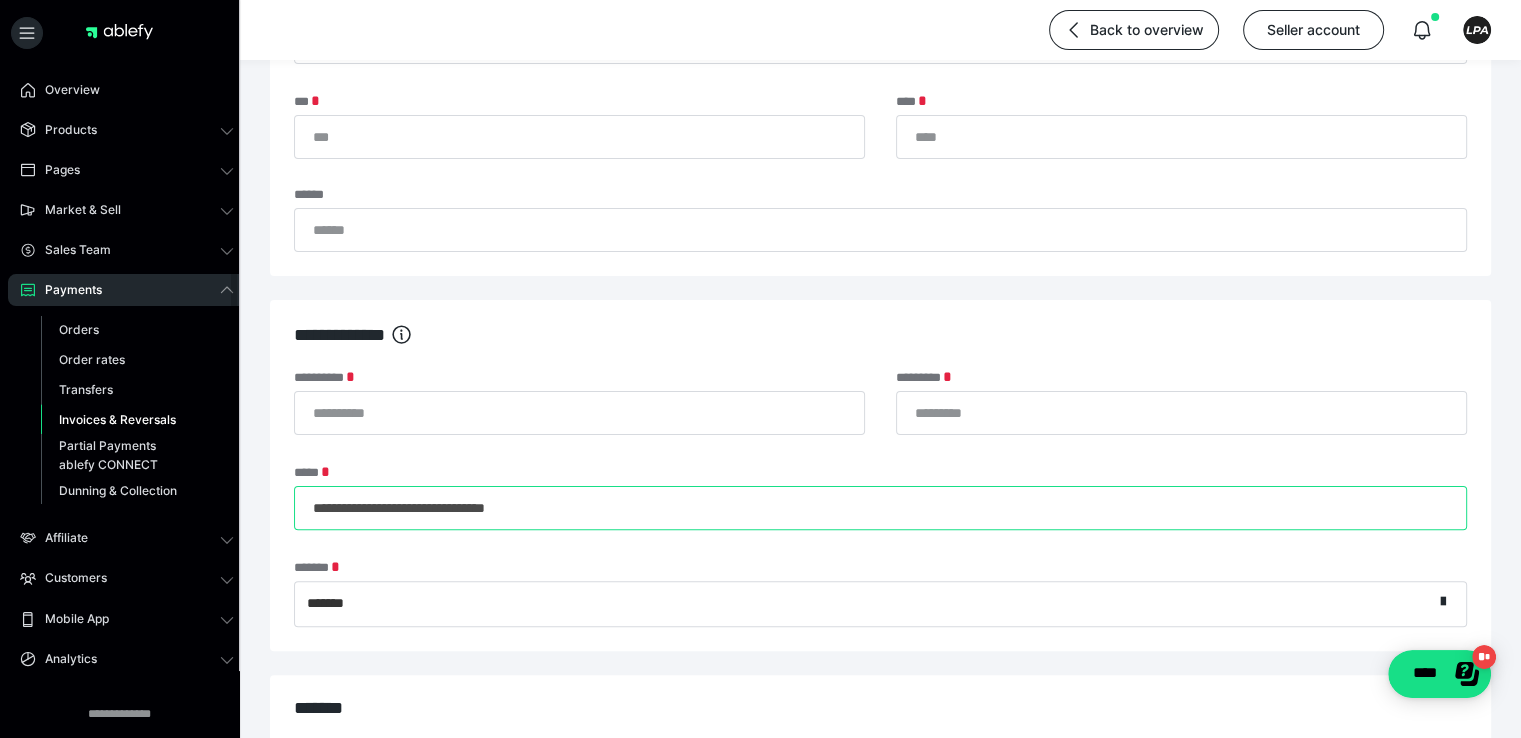drag, startPoint x: 397, startPoint y: 509, endPoint x: 235, endPoint y: 497, distance: 162.44383 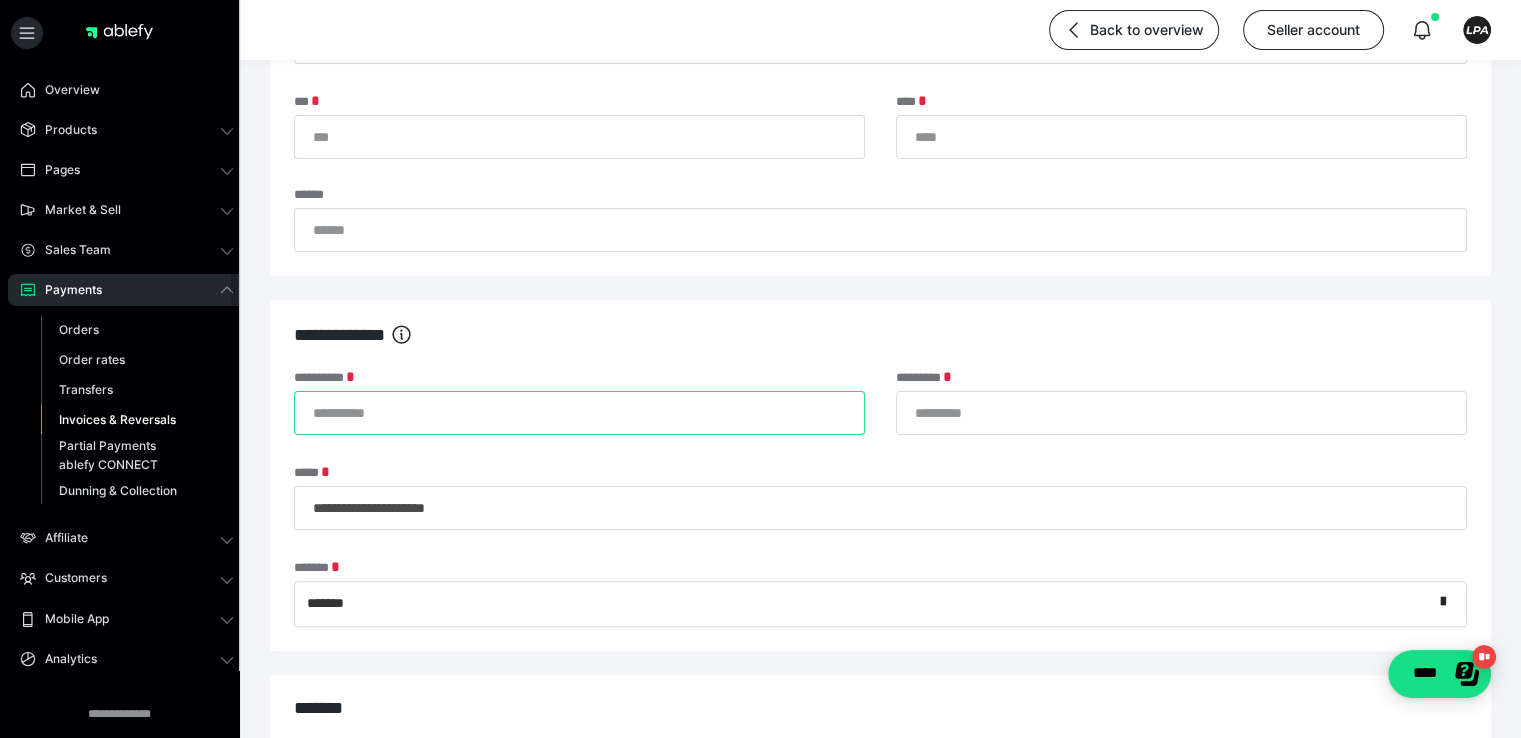 type on "**********" 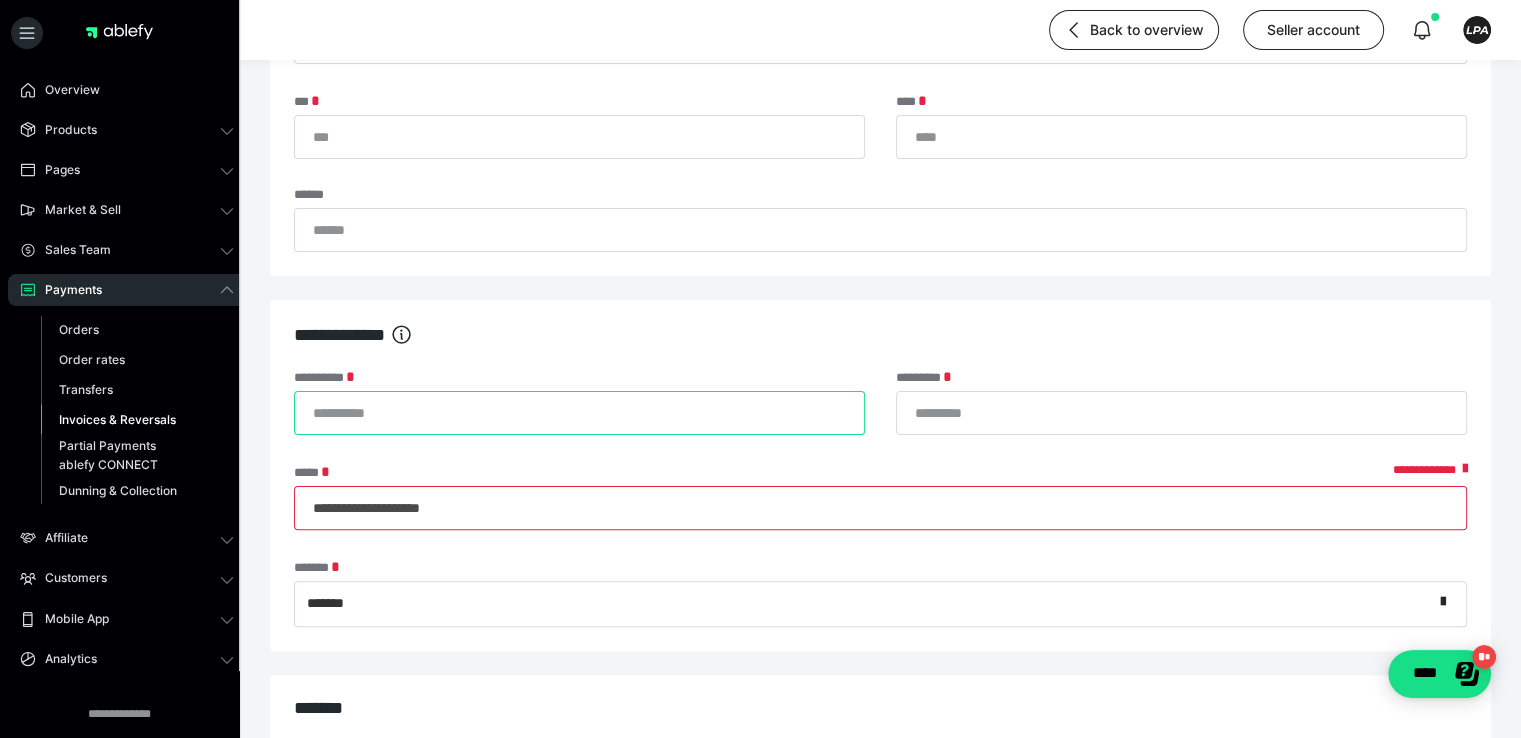 click on "**********" at bounding box center (579, 413) 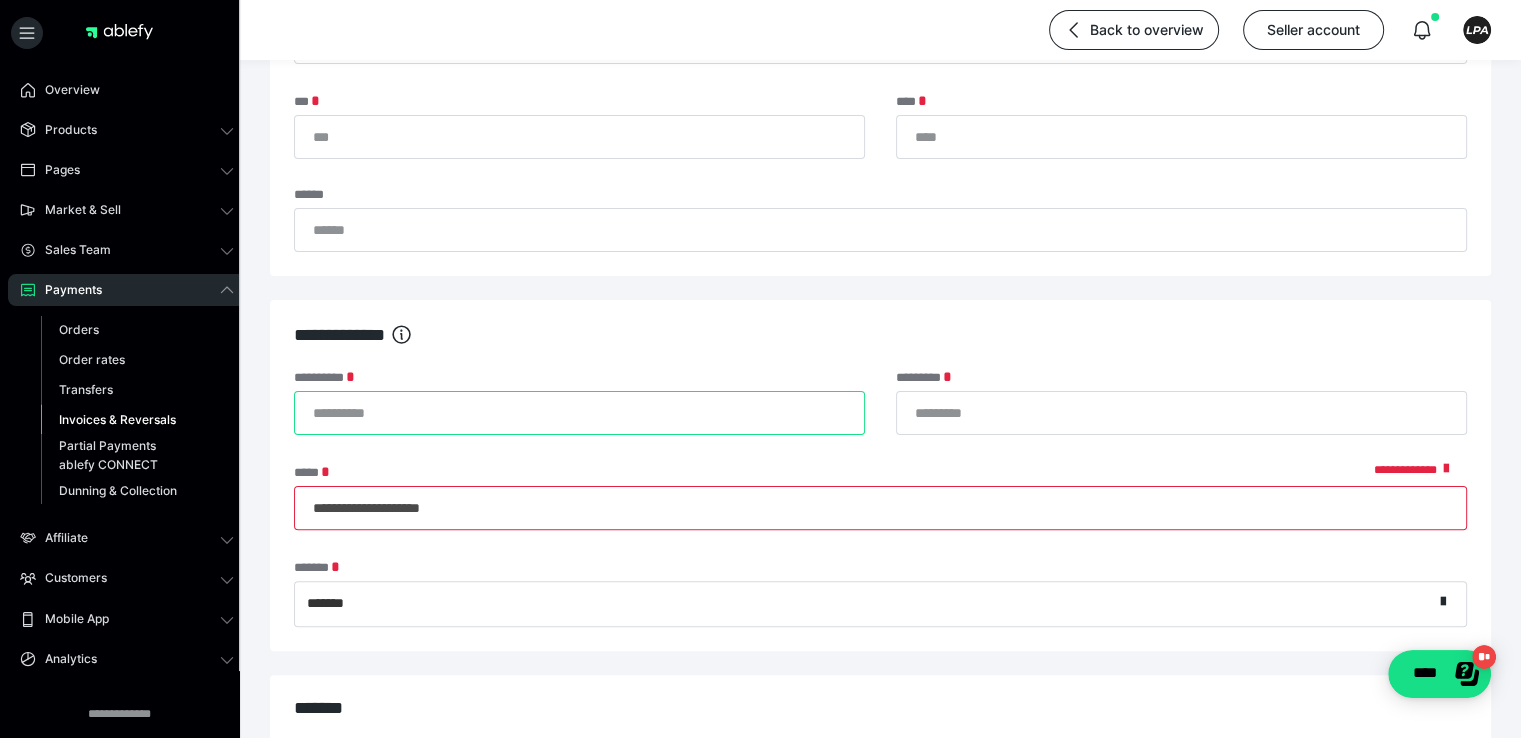 paste on "**********" 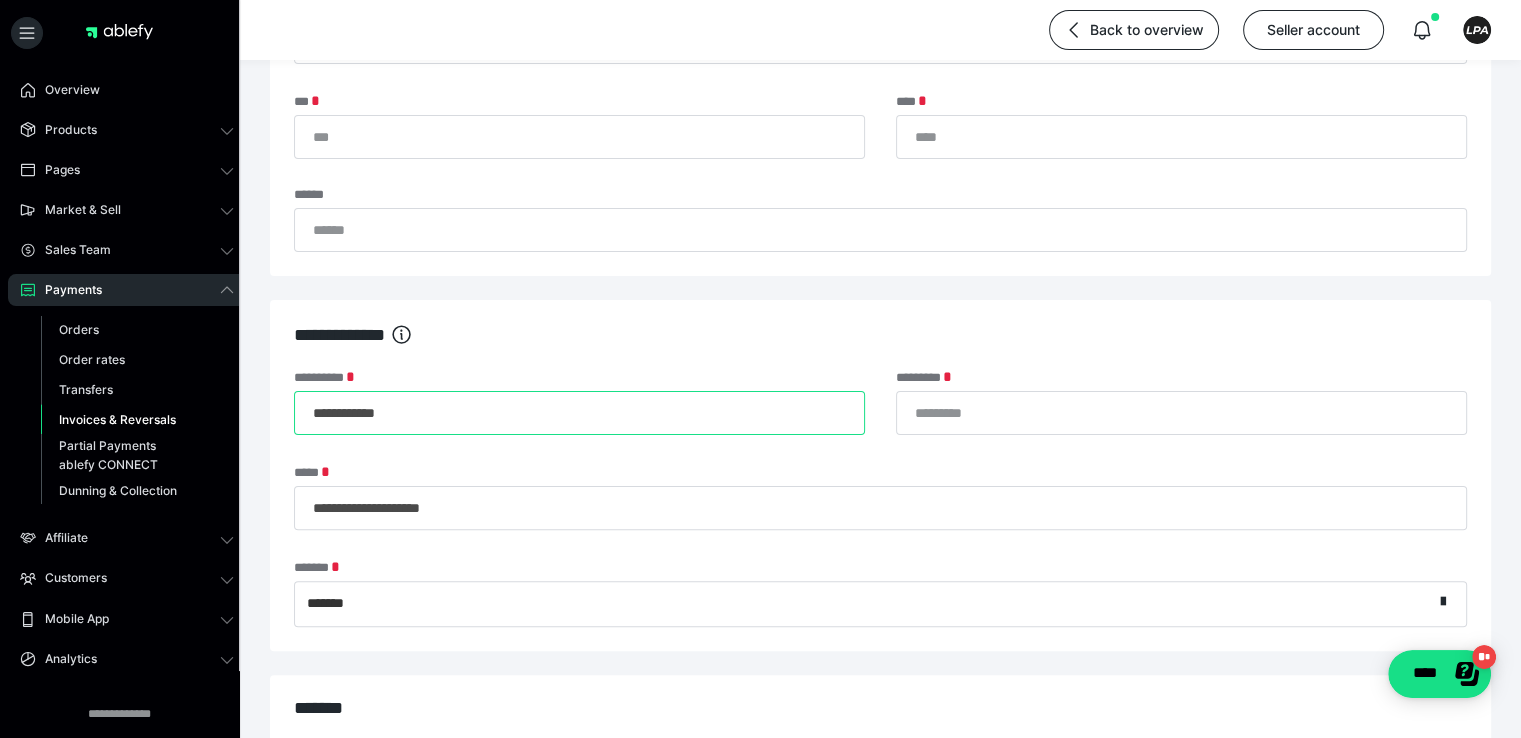 click on "**********" at bounding box center (579, 413) 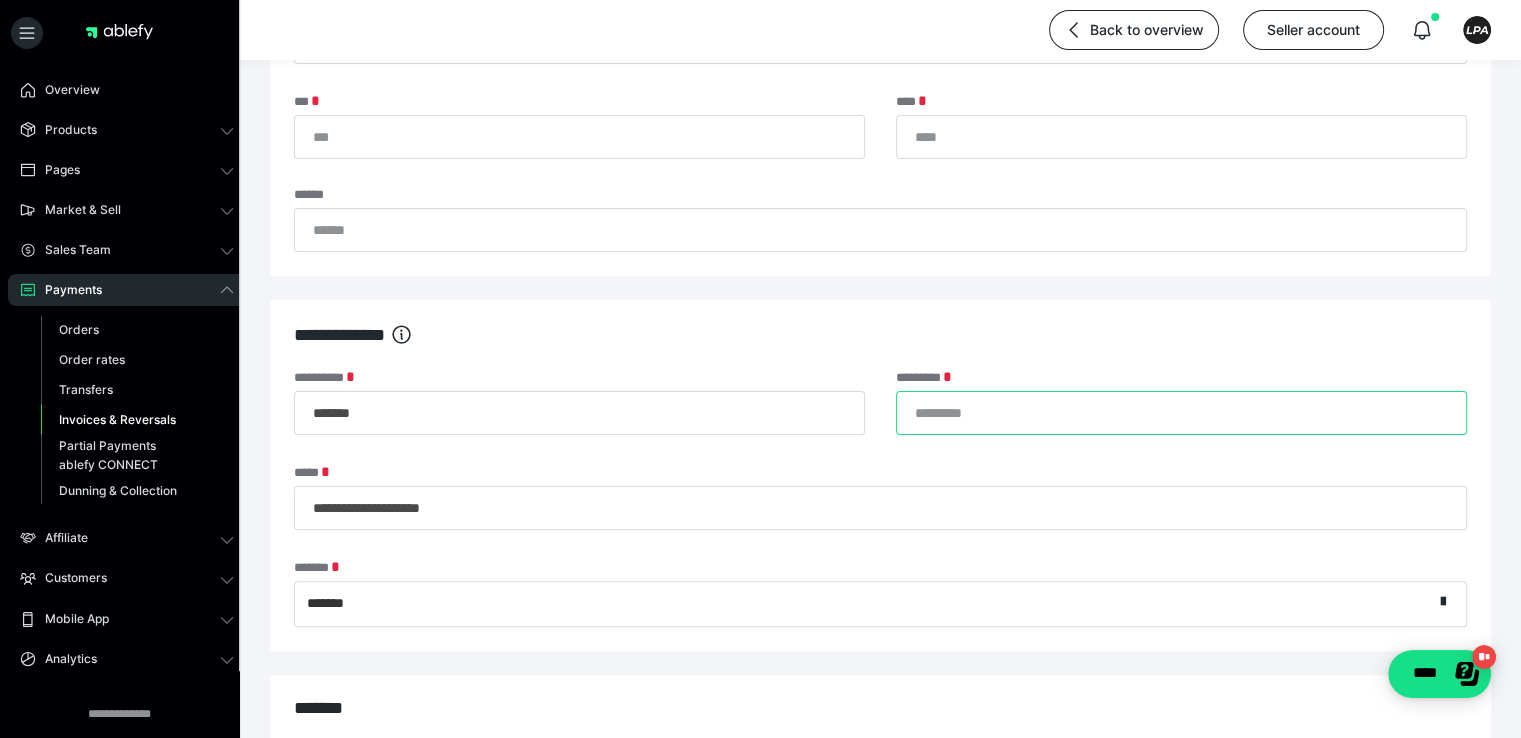 type on "******" 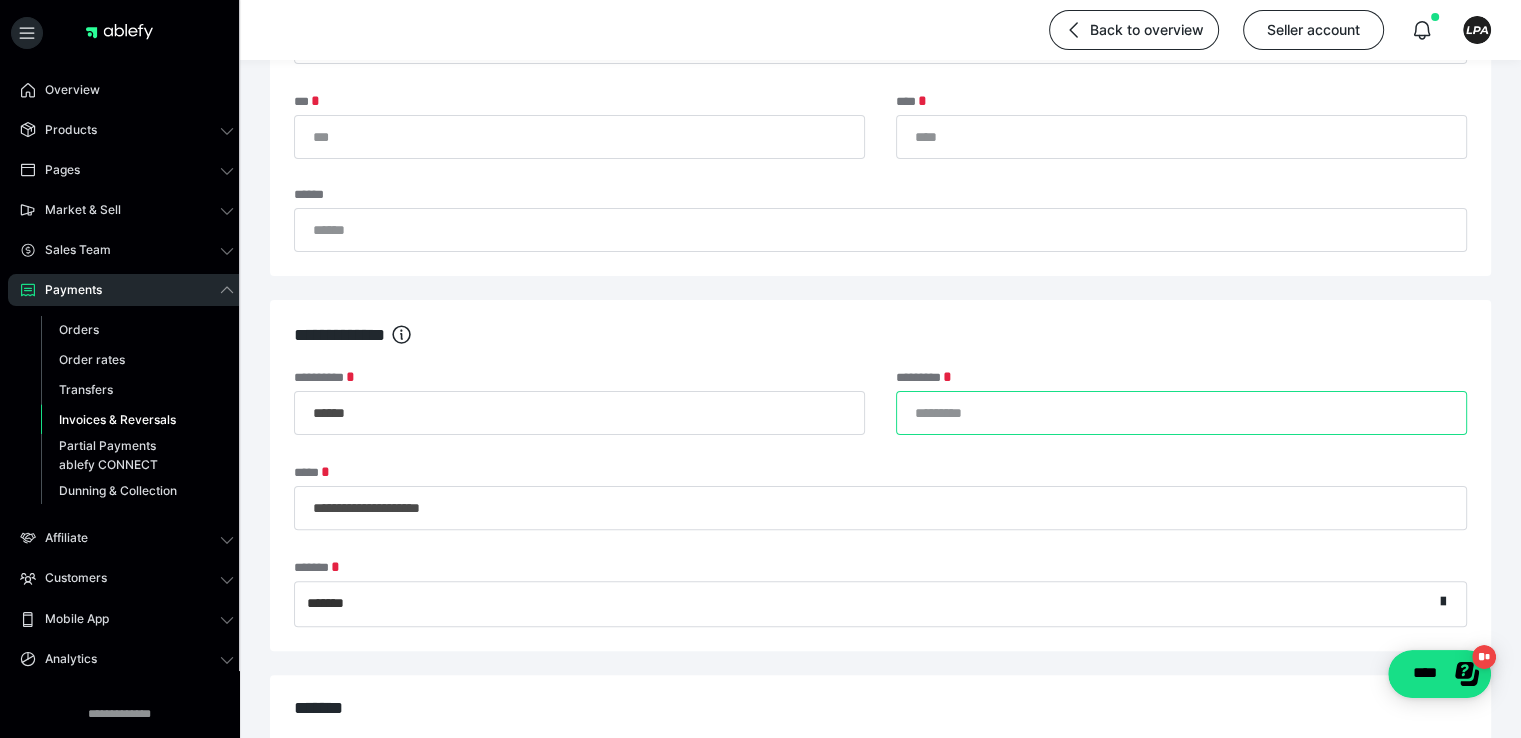 paste on "*****" 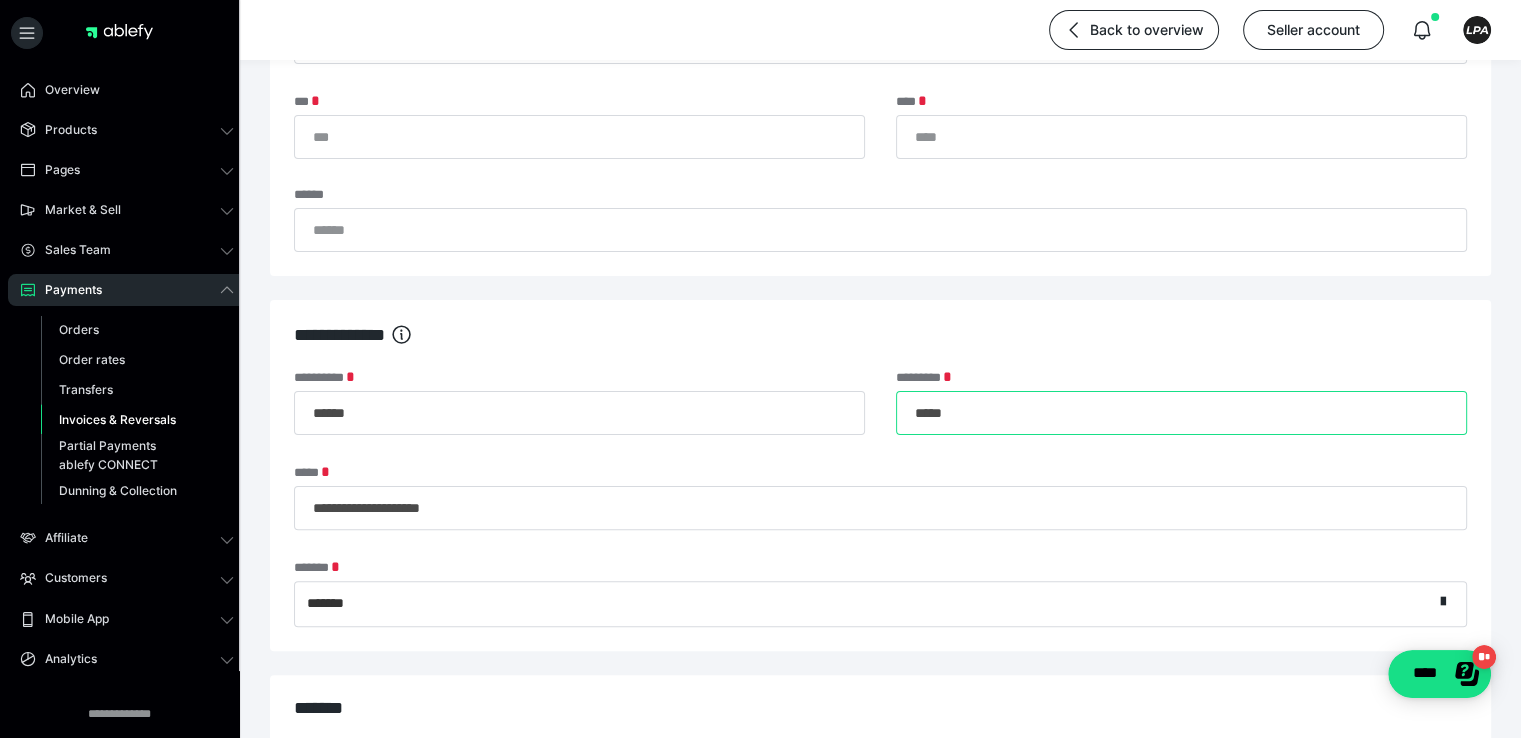 click on "*****" at bounding box center [1181, 413] 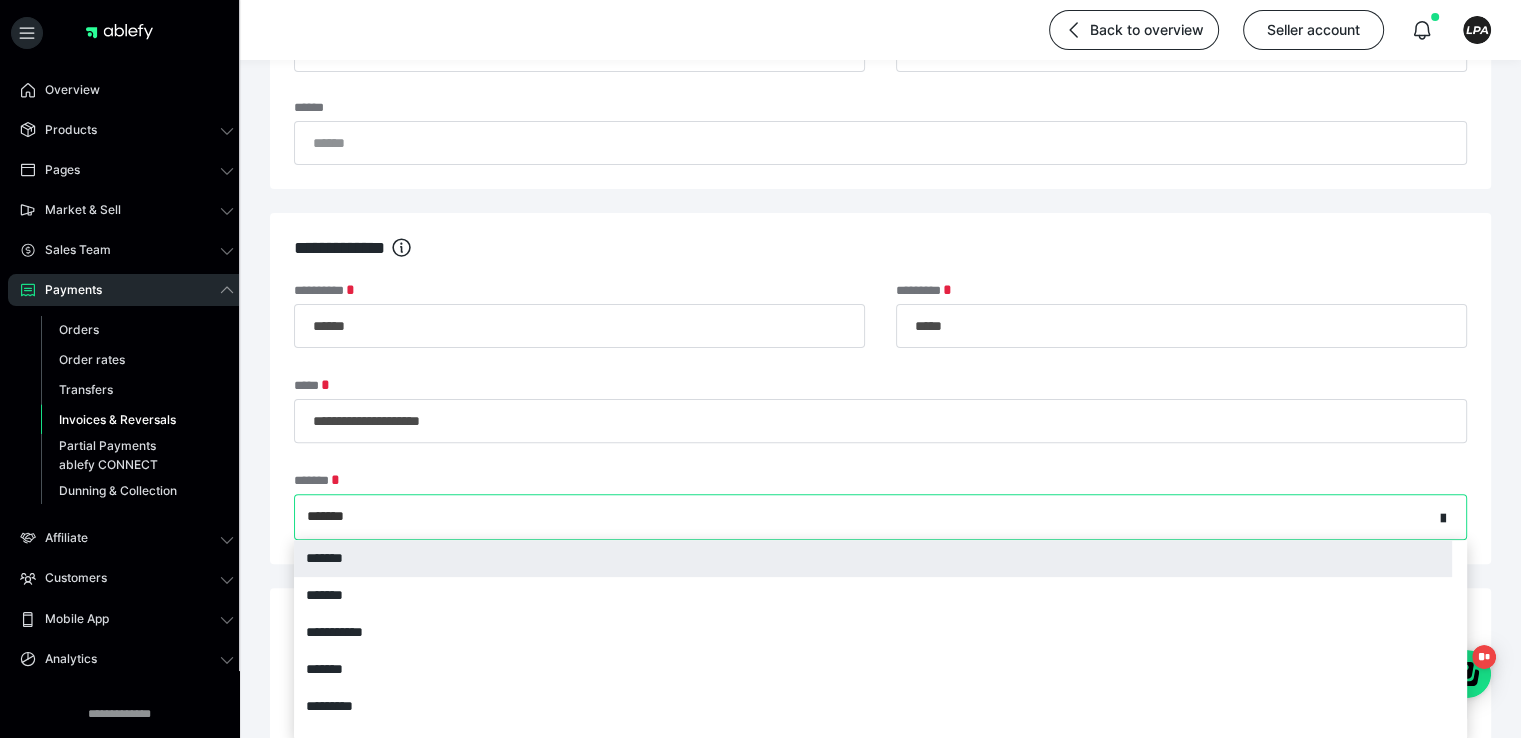click on "**********" at bounding box center (880, 517) 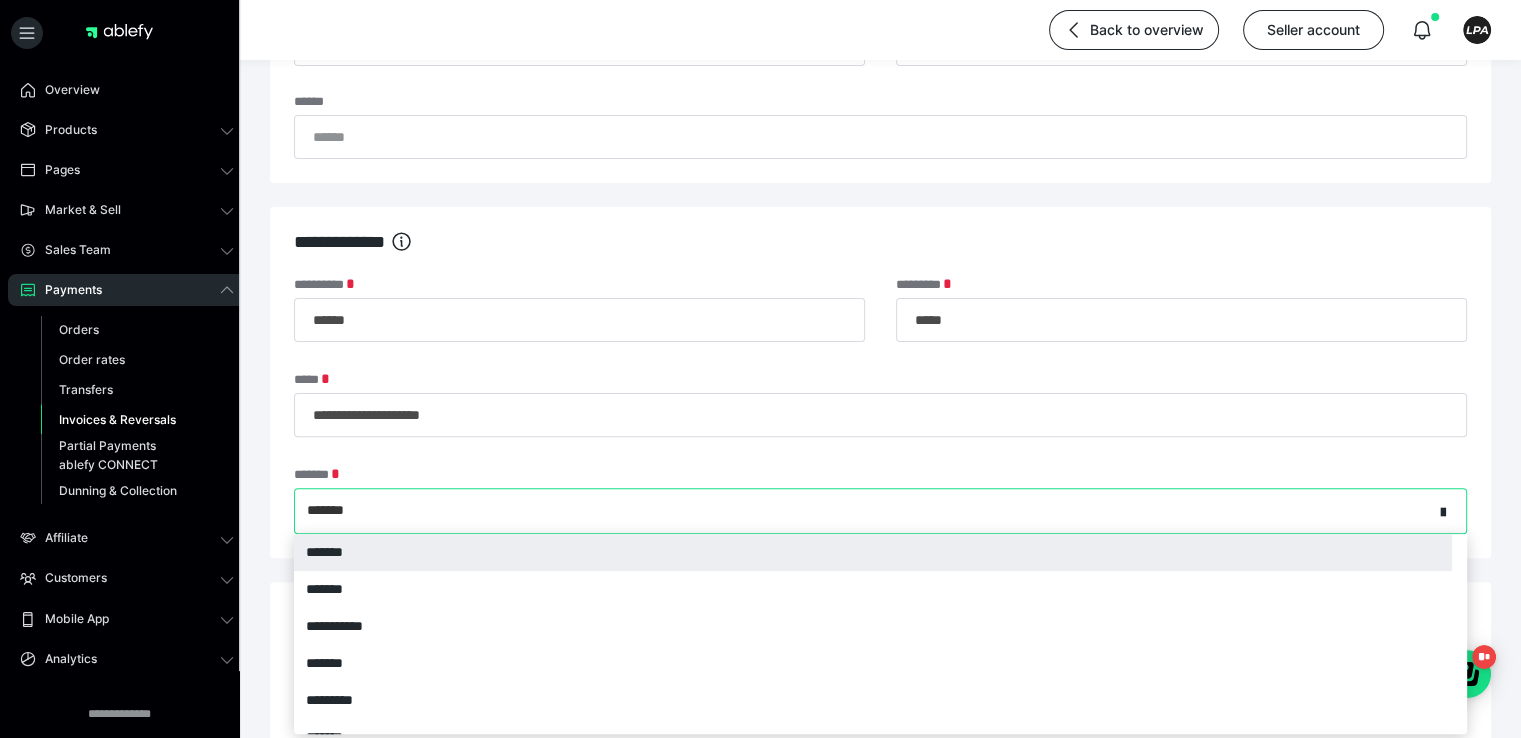 scroll, scrollTop: 532, scrollLeft: 0, axis: vertical 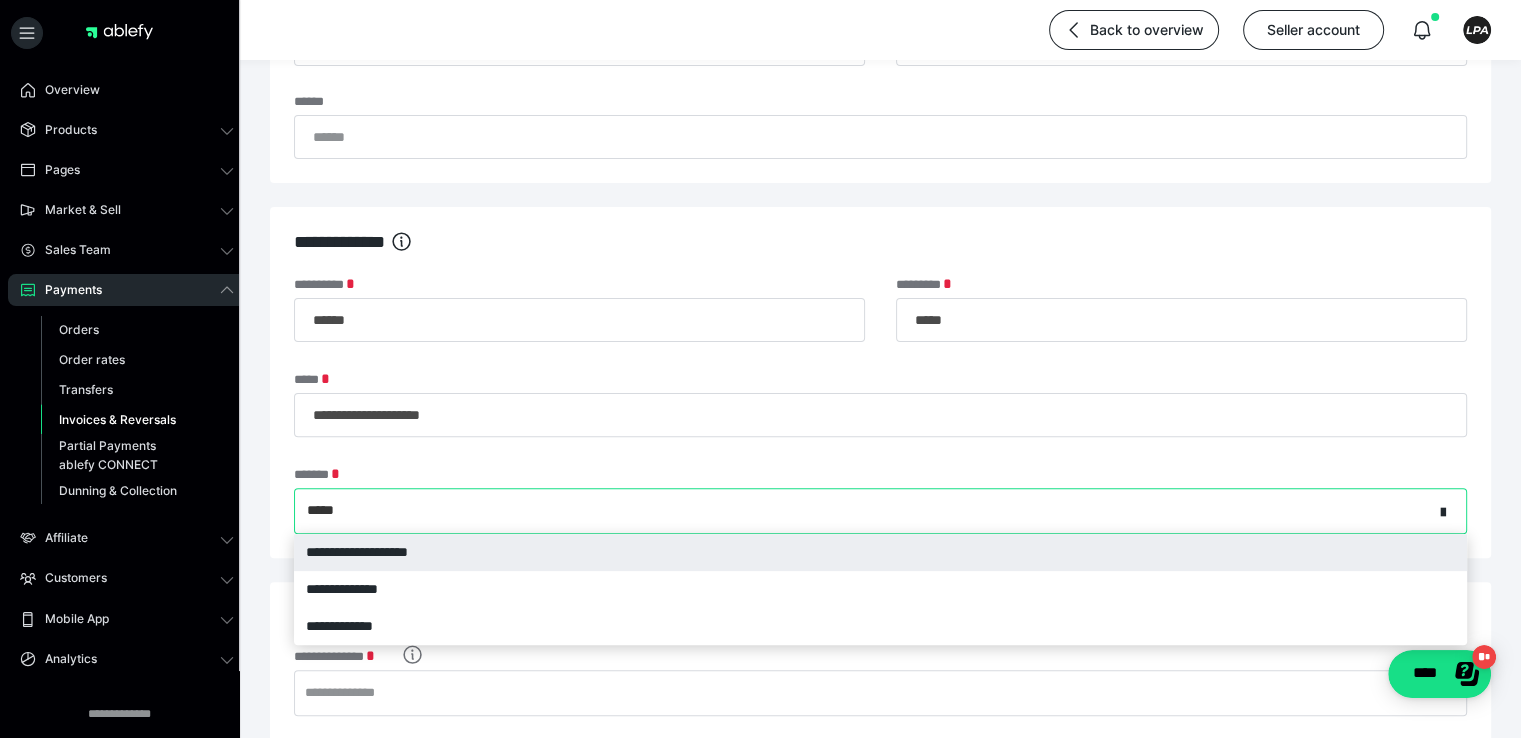 type on "******" 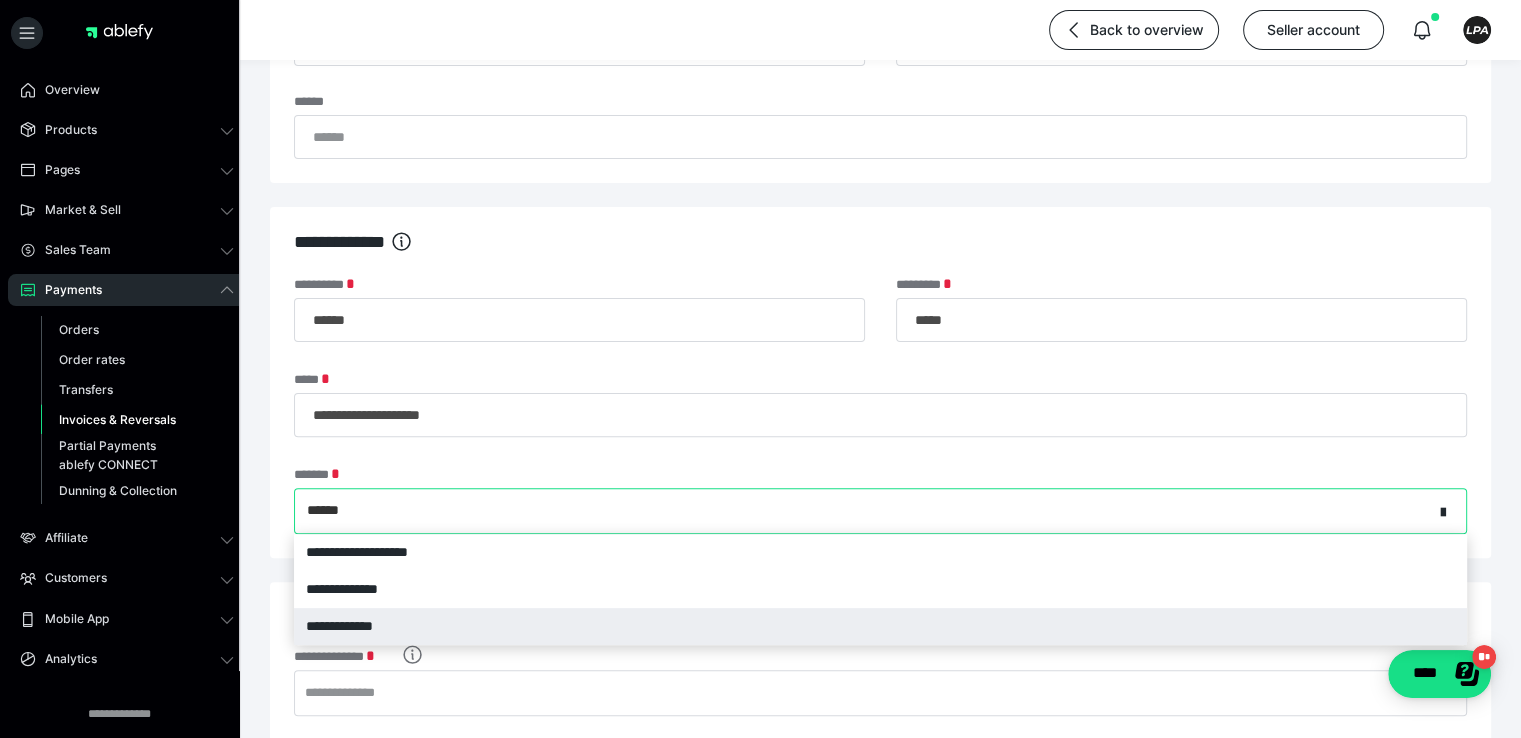 click on "**********" at bounding box center [880, 626] 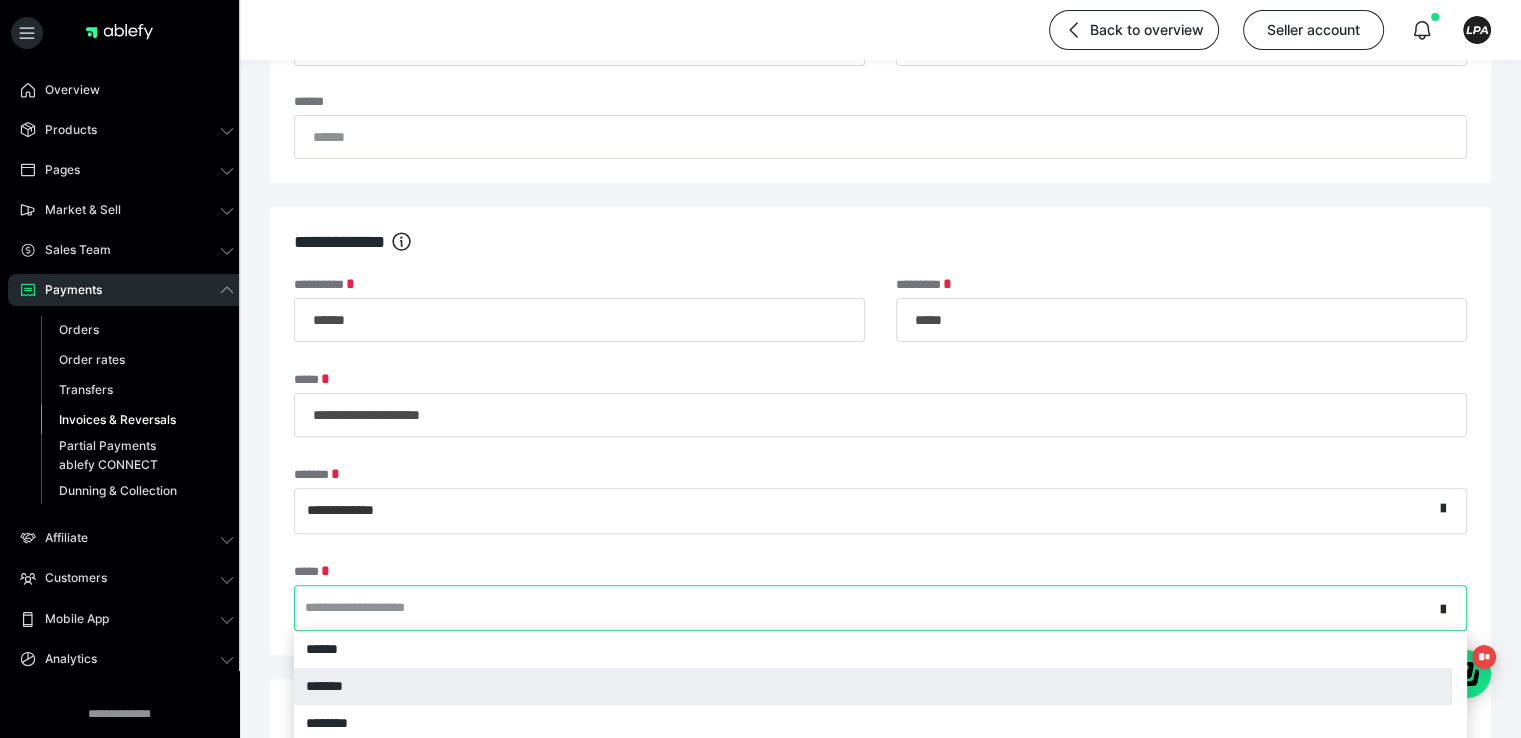 scroll, scrollTop: 629, scrollLeft: 0, axis: vertical 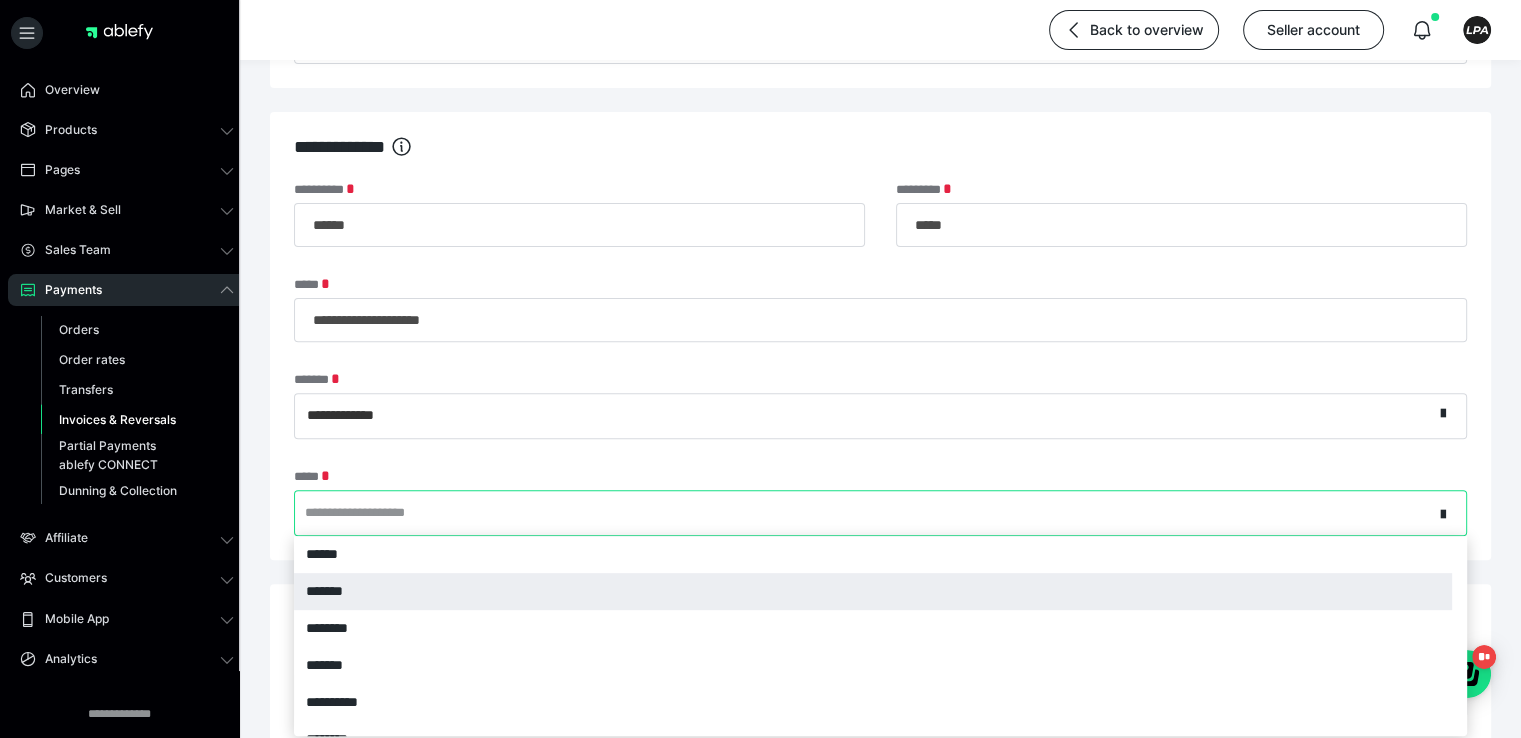 click on "**********" at bounding box center (880, 513) 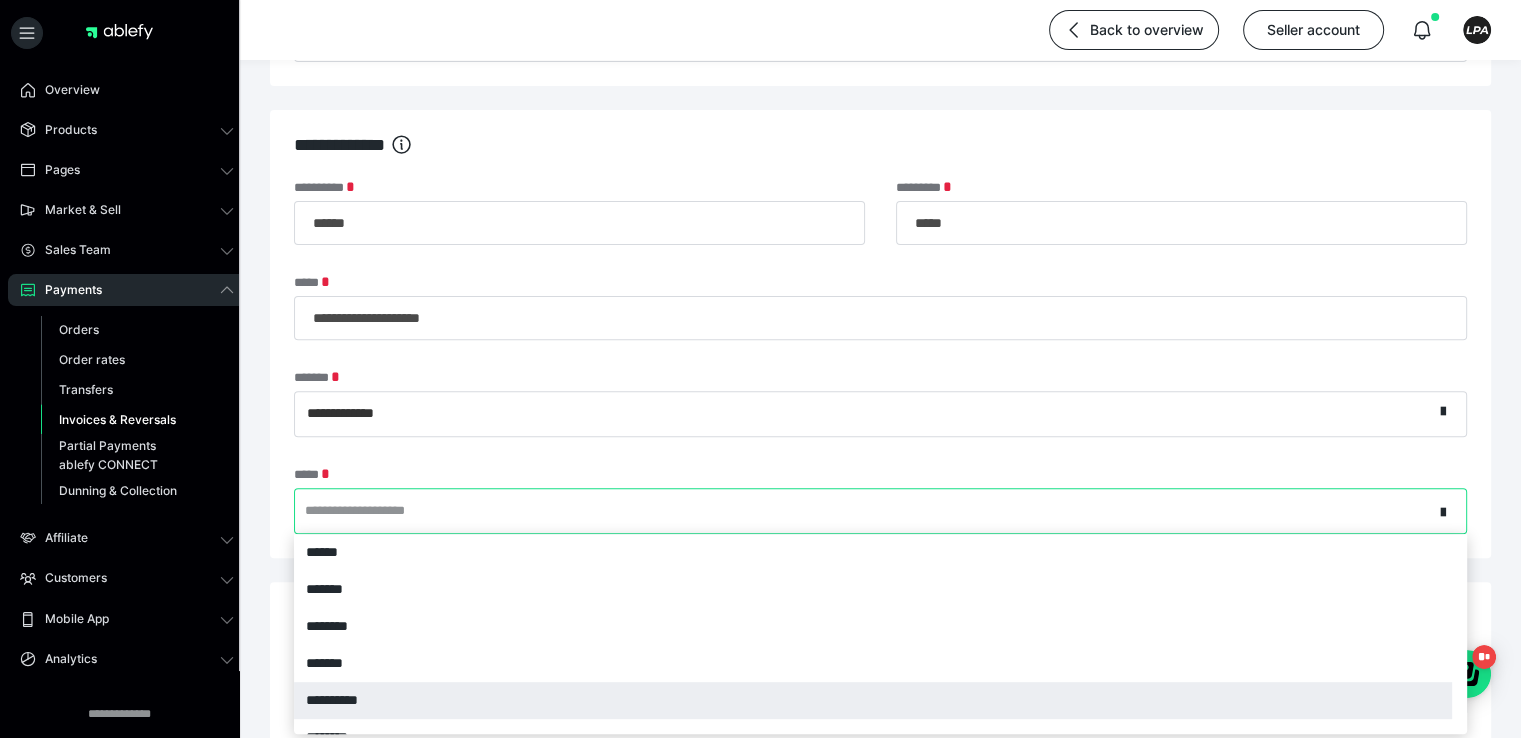 click on "**********" at bounding box center [873, 700] 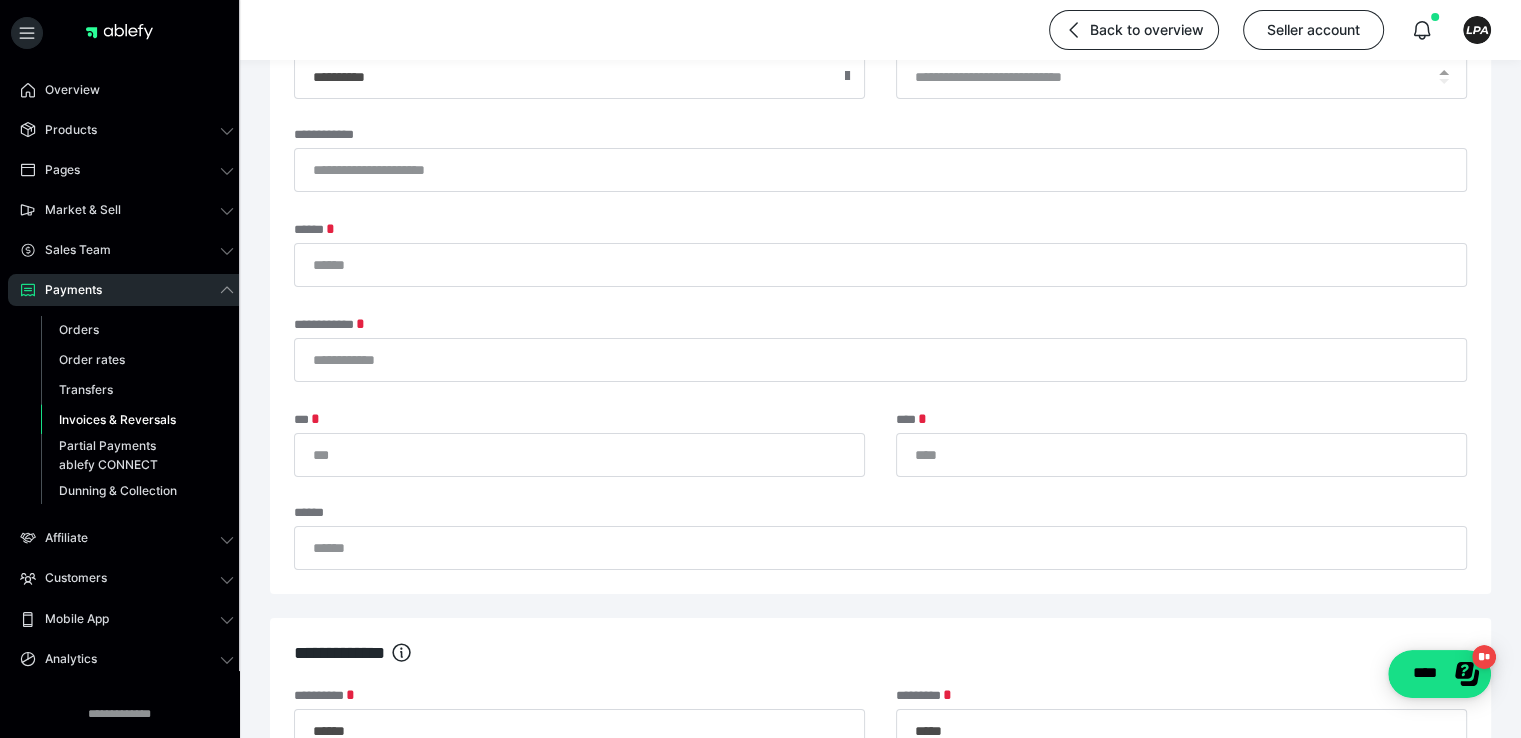 scroll, scrollTop: 0, scrollLeft: 0, axis: both 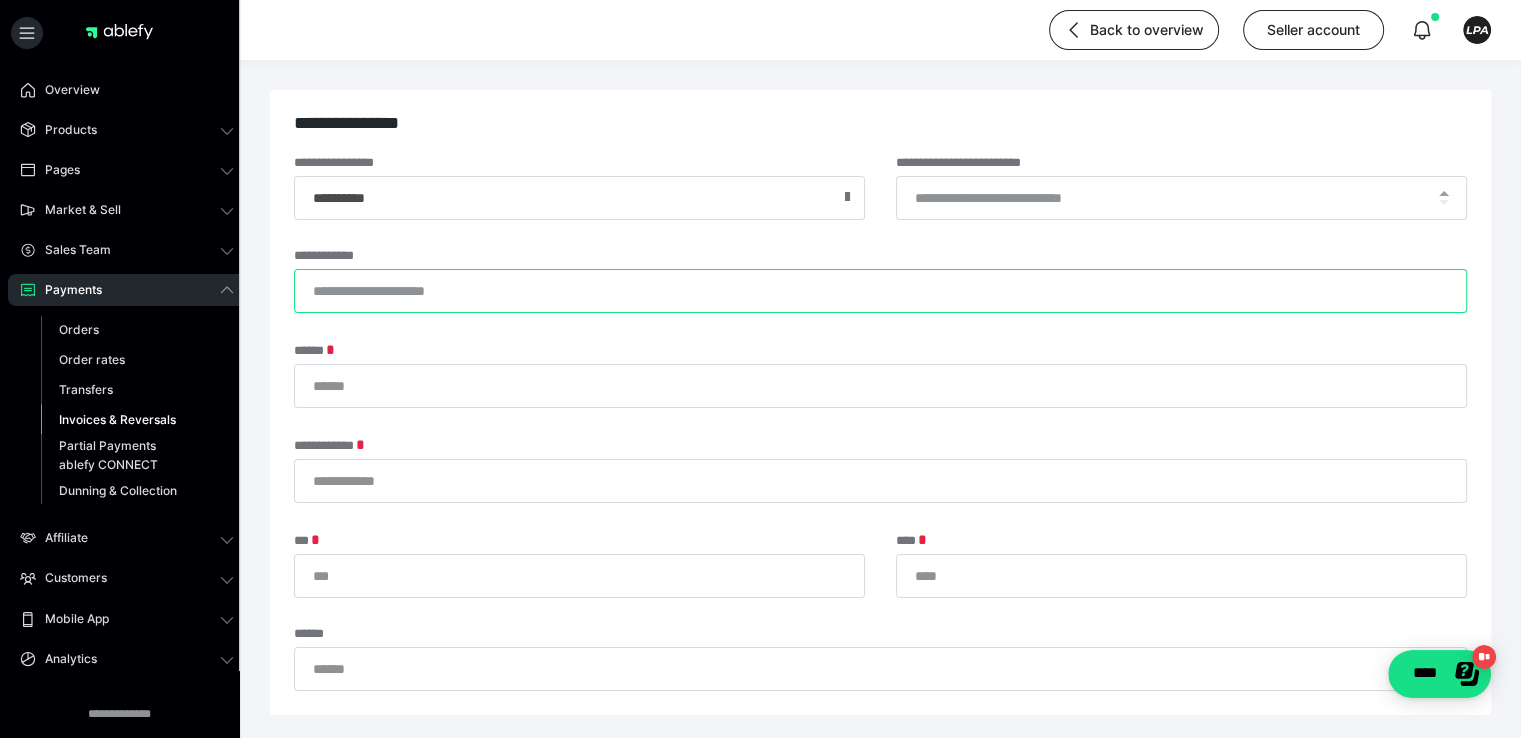 click on "**********" at bounding box center [880, 291] 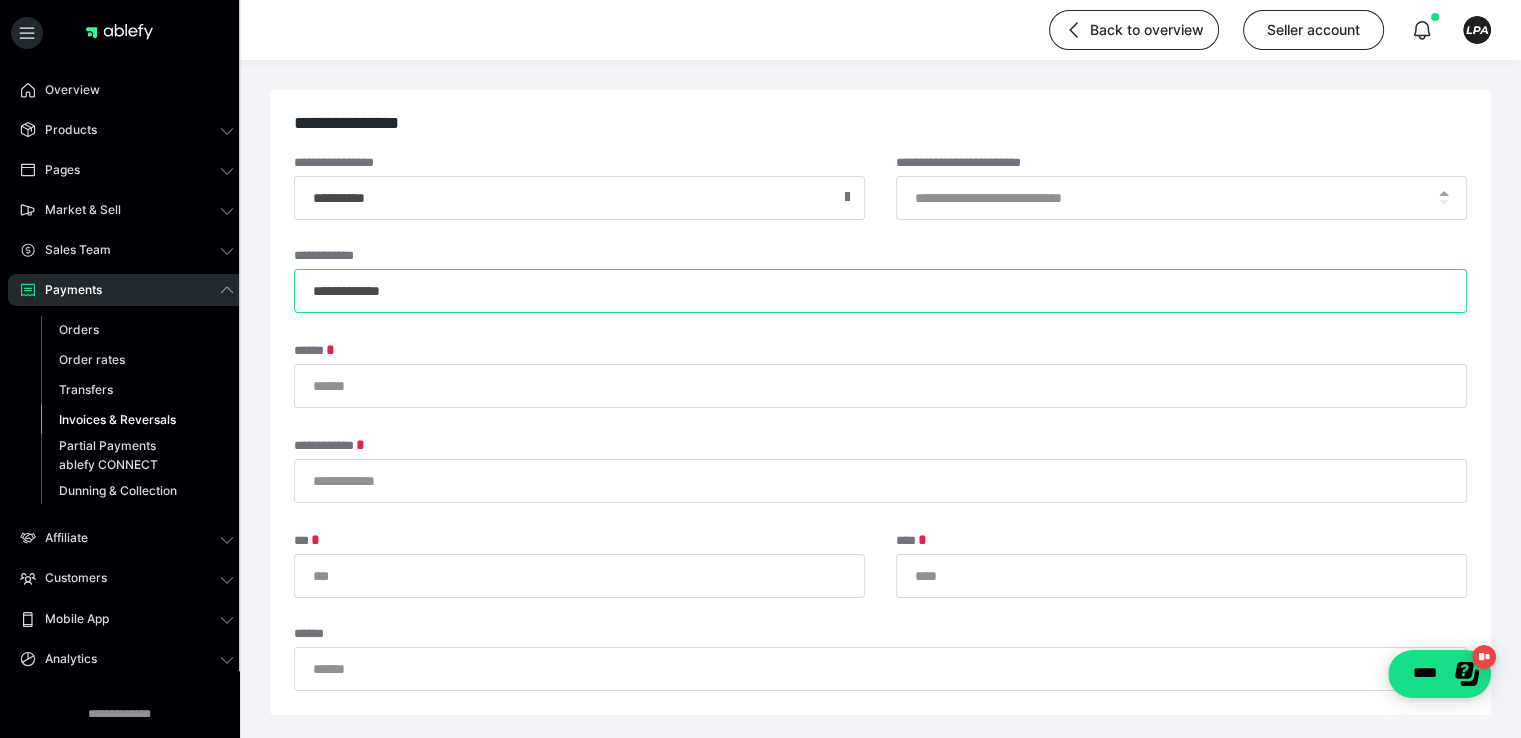 type on "**********" 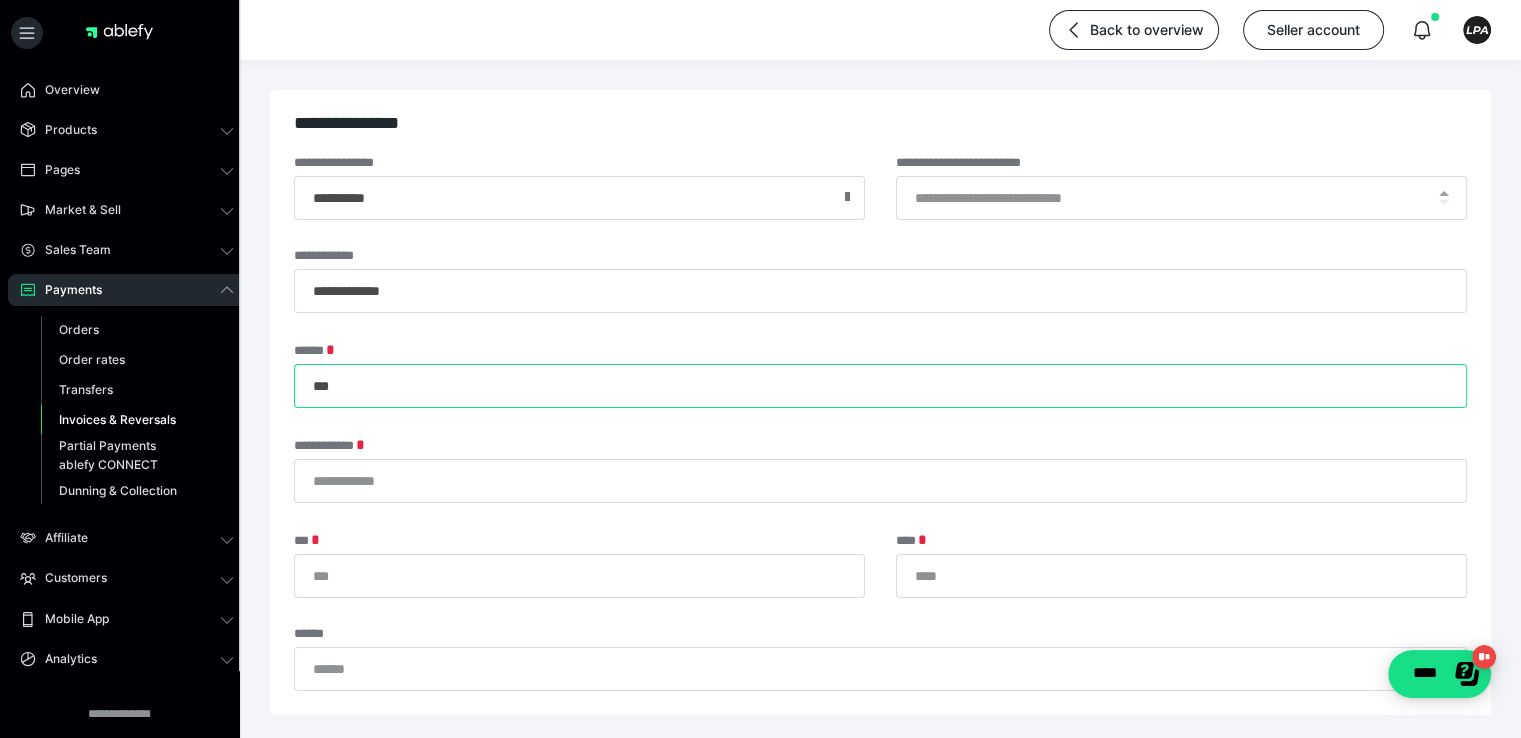 type on "***" 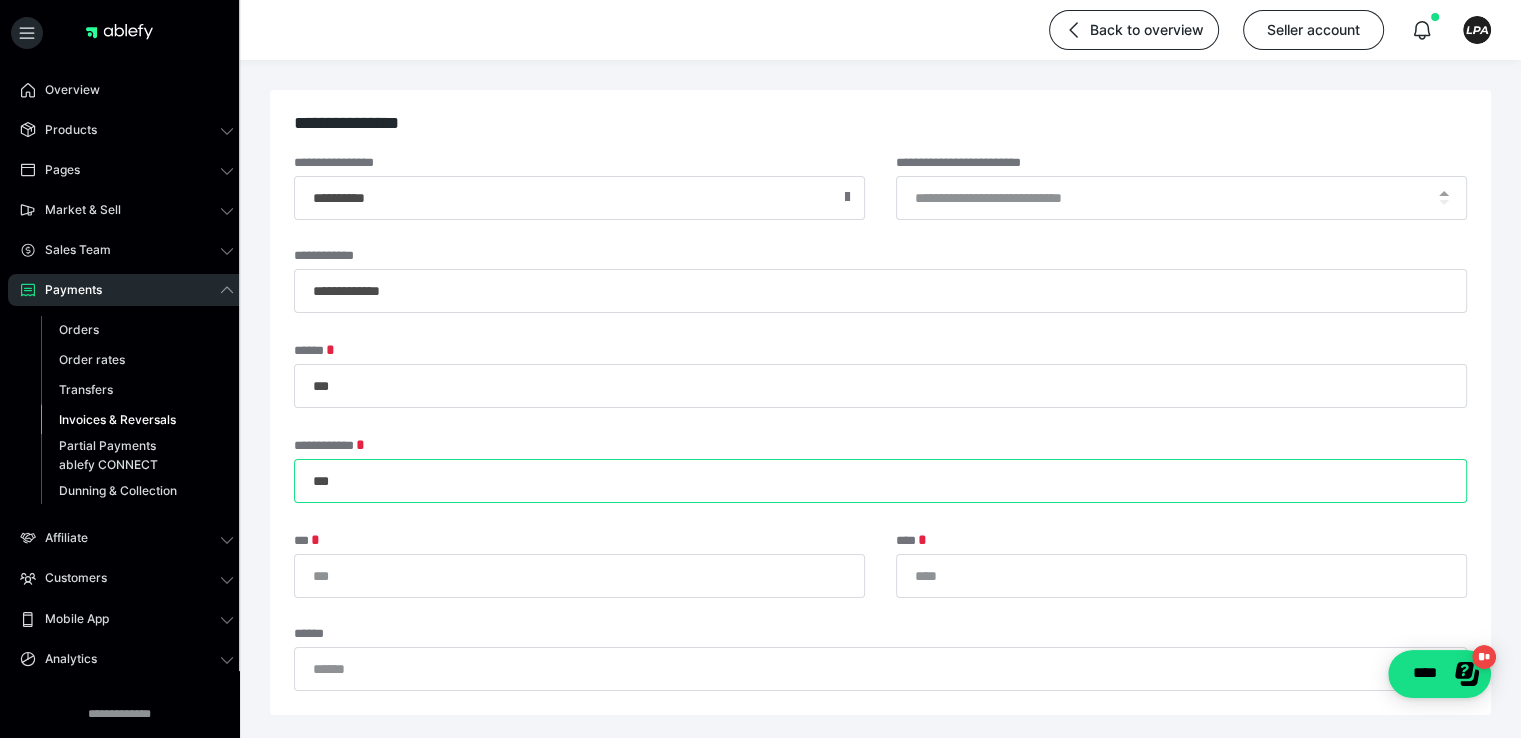 type on "***" 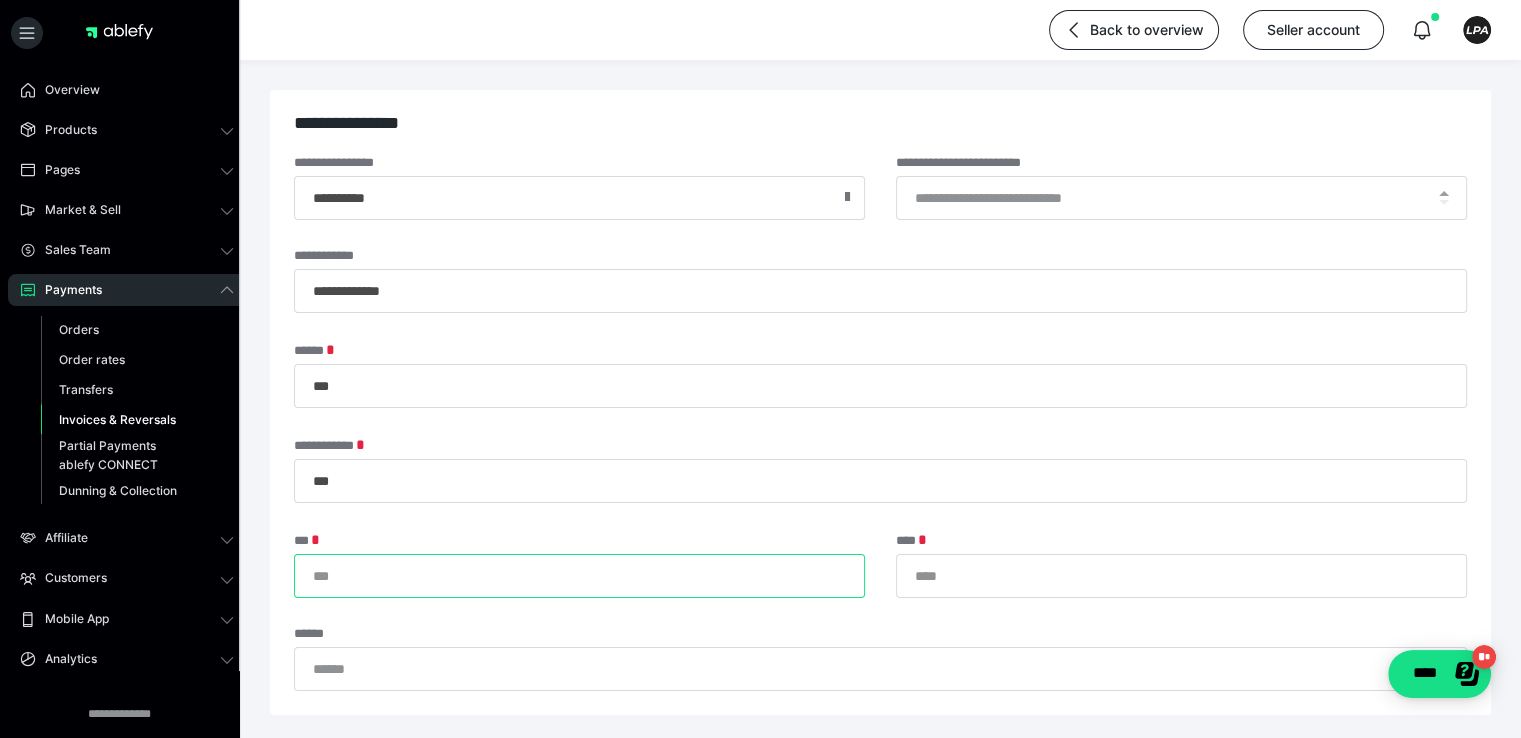 type on "*" 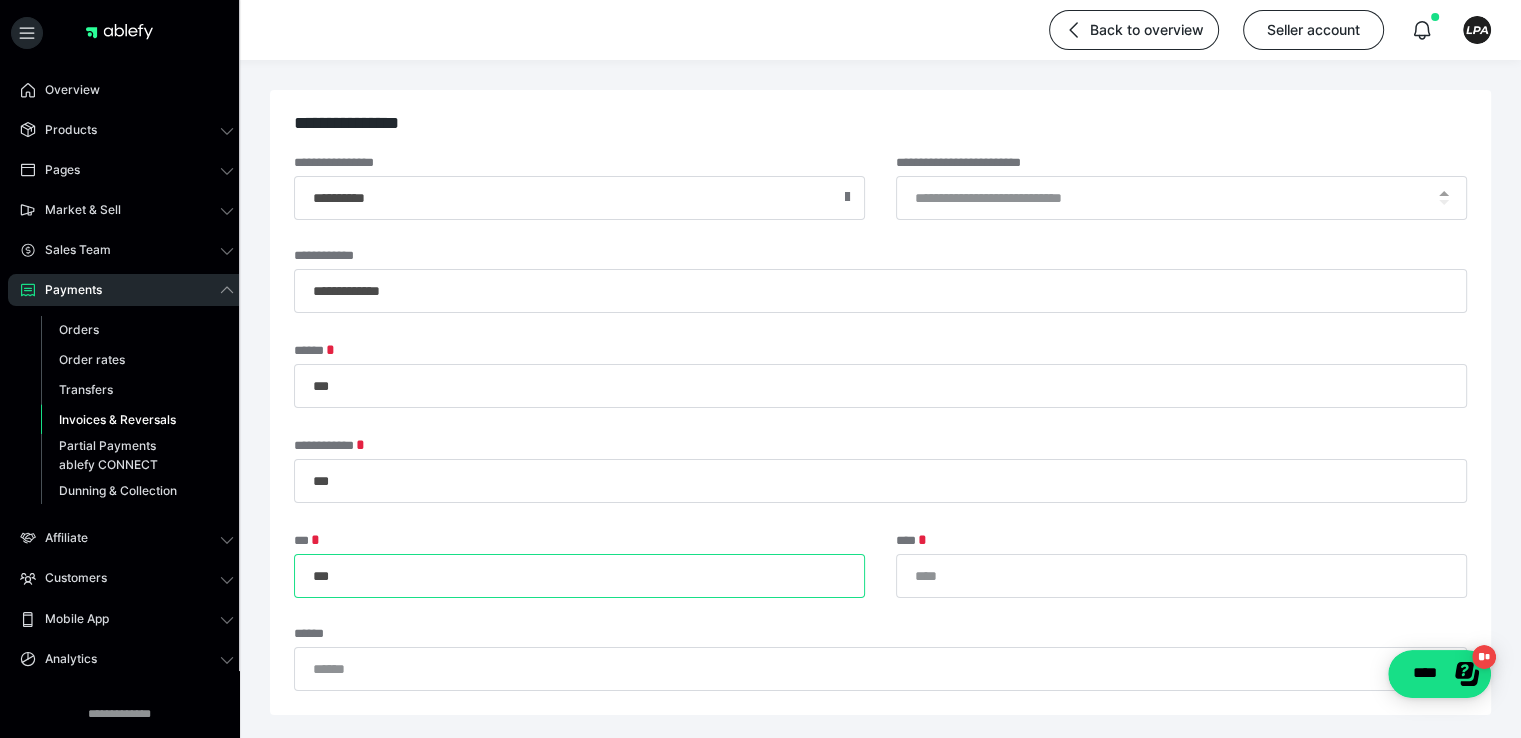 type on "***" 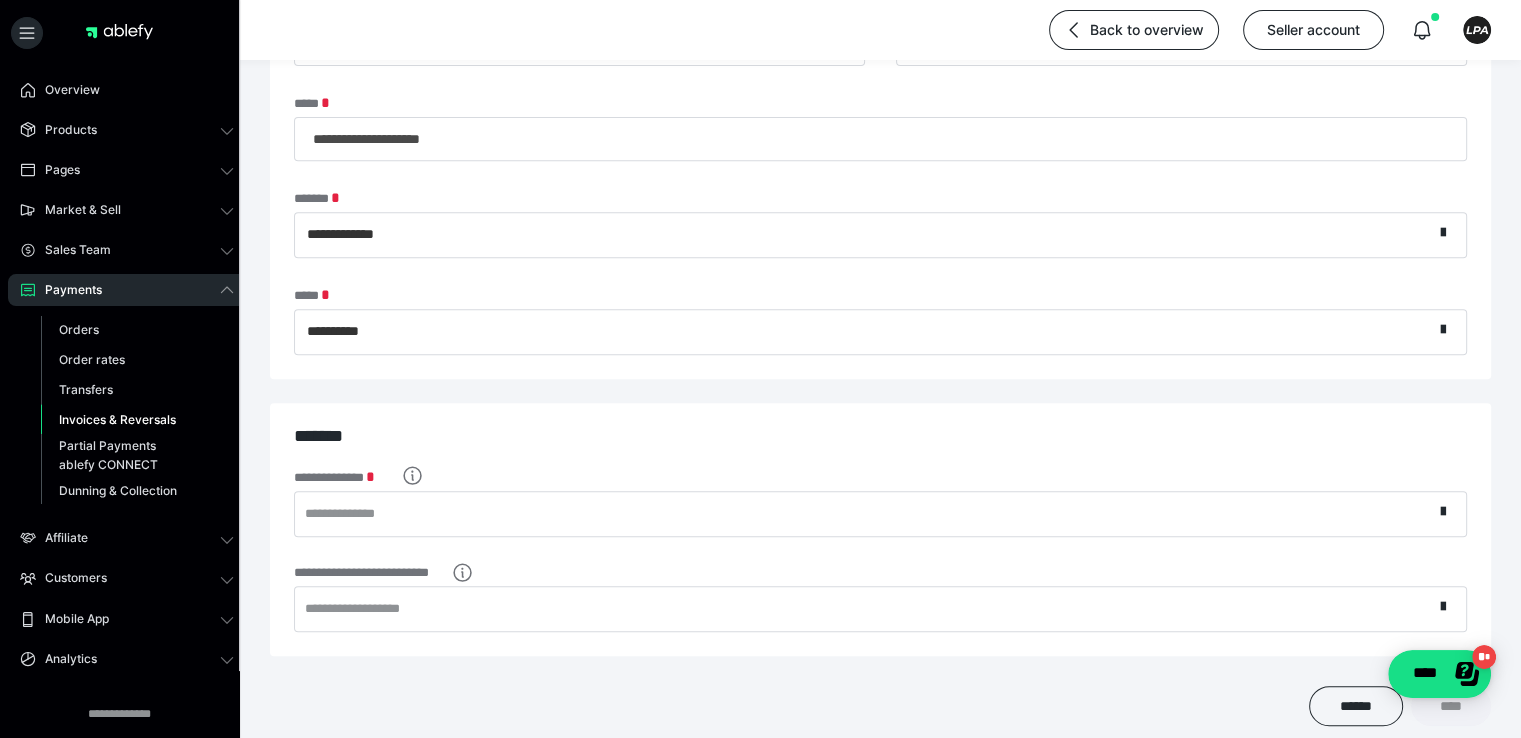 scroll, scrollTop: 921, scrollLeft: 0, axis: vertical 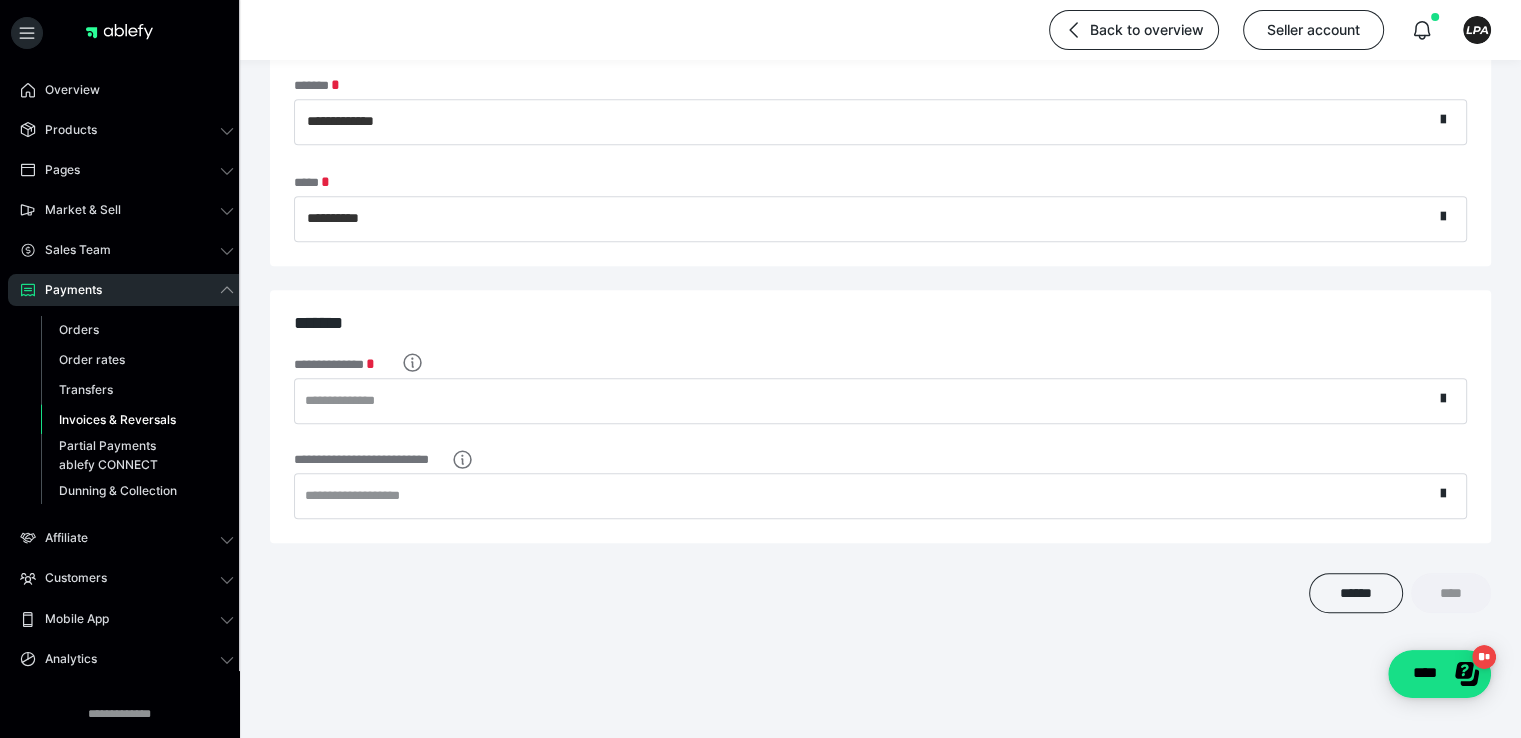 type on "***" 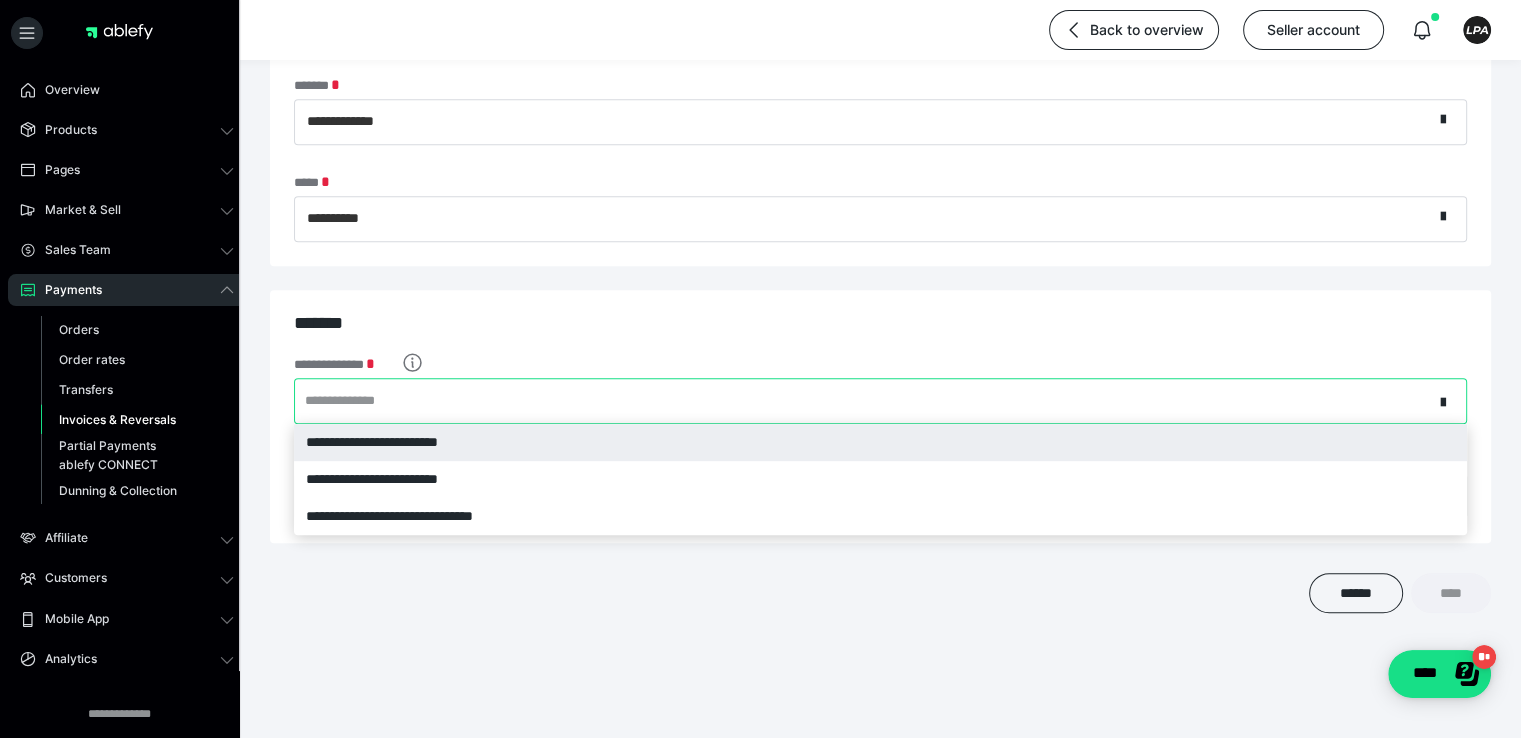 click on "**********" at bounding box center [864, 401] 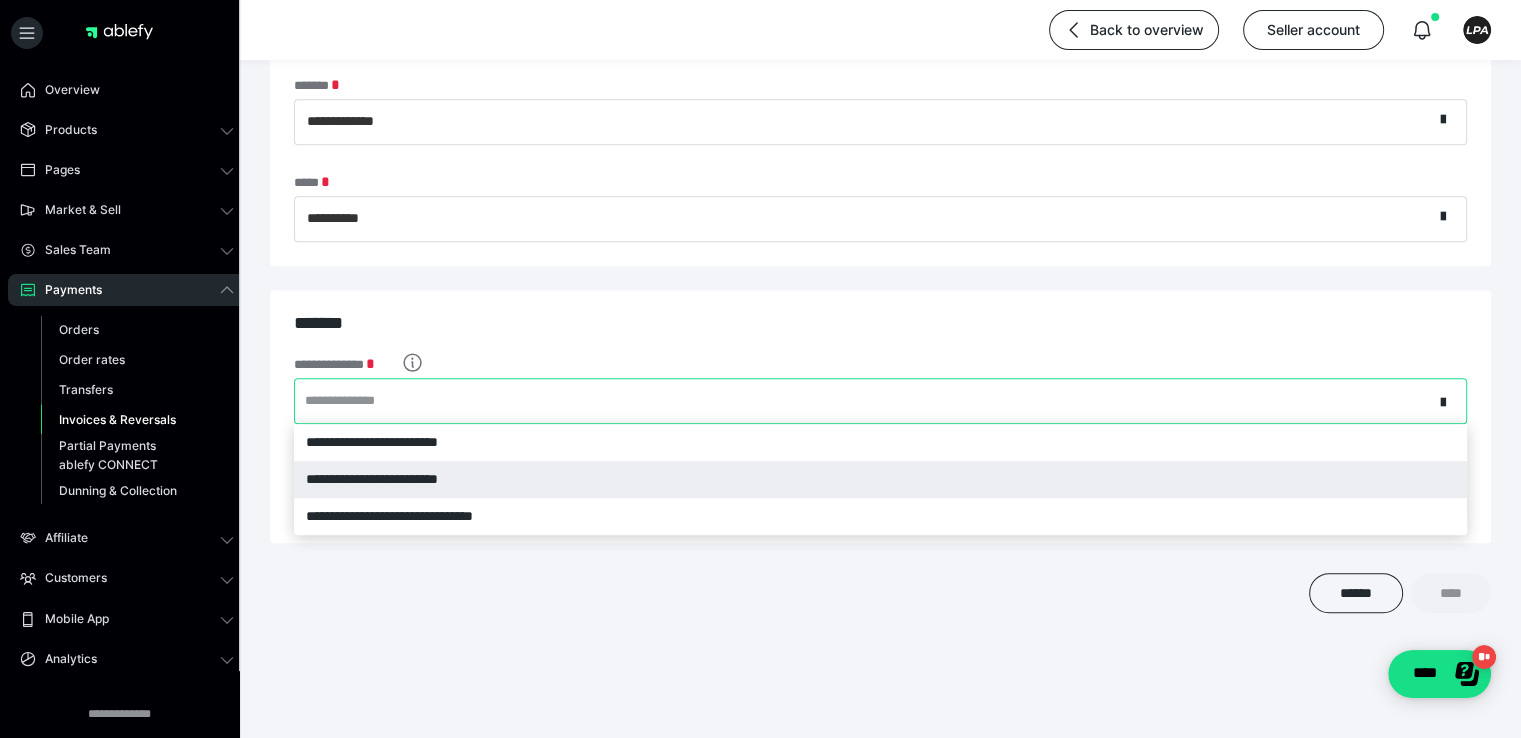 click on "**********" at bounding box center [880, 479] 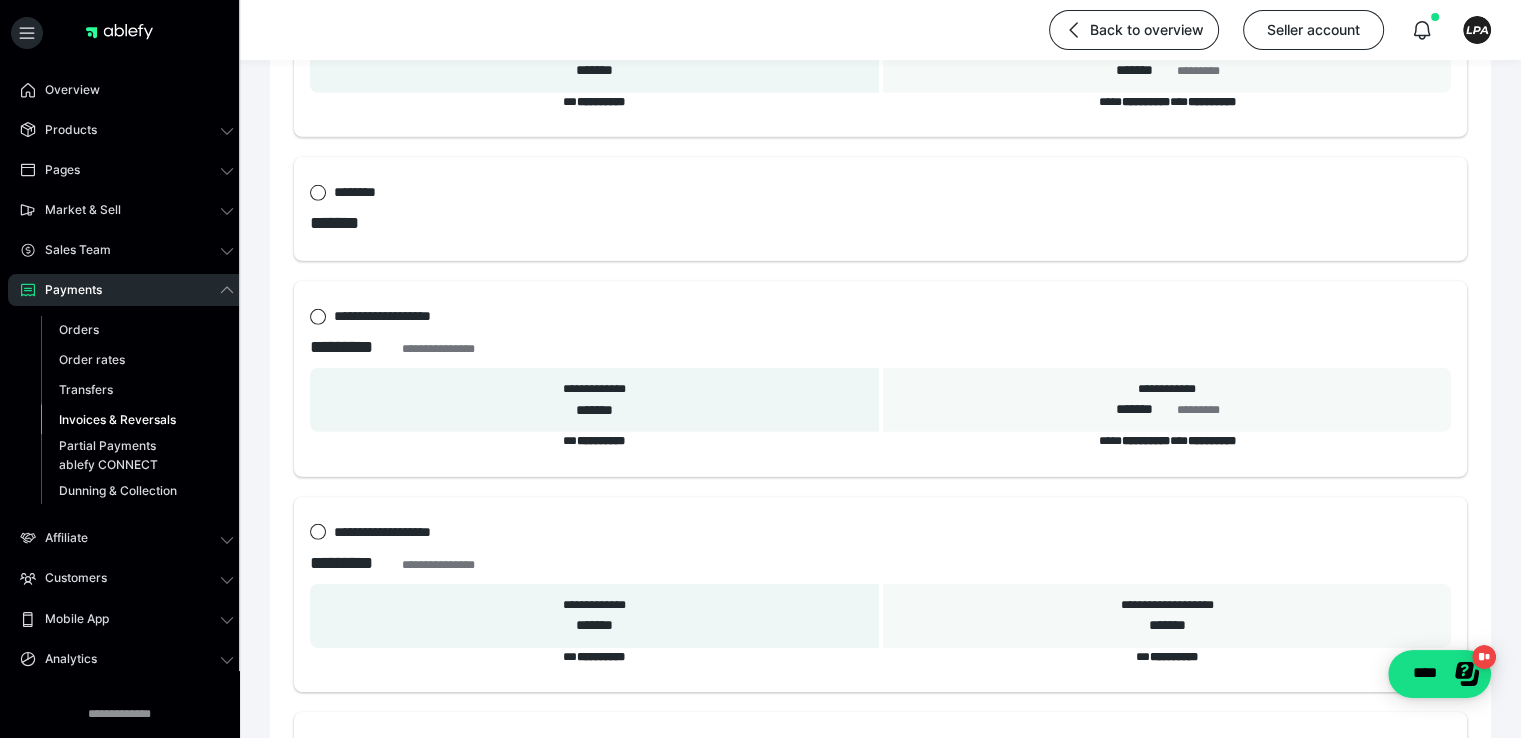 scroll, scrollTop: 6074, scrollLeft: 0, axis: vertical 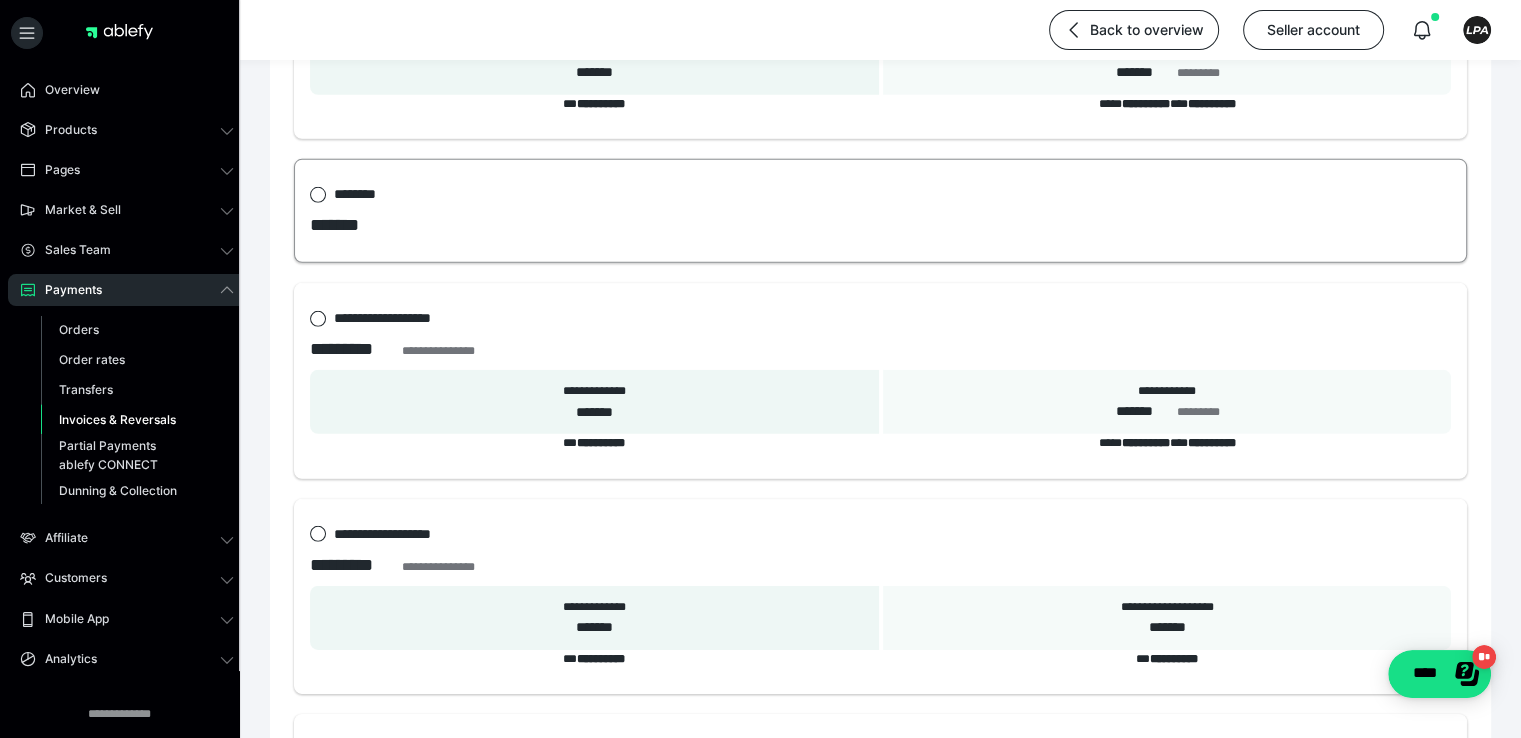 click on "*******" at bounding box center [880, 225] 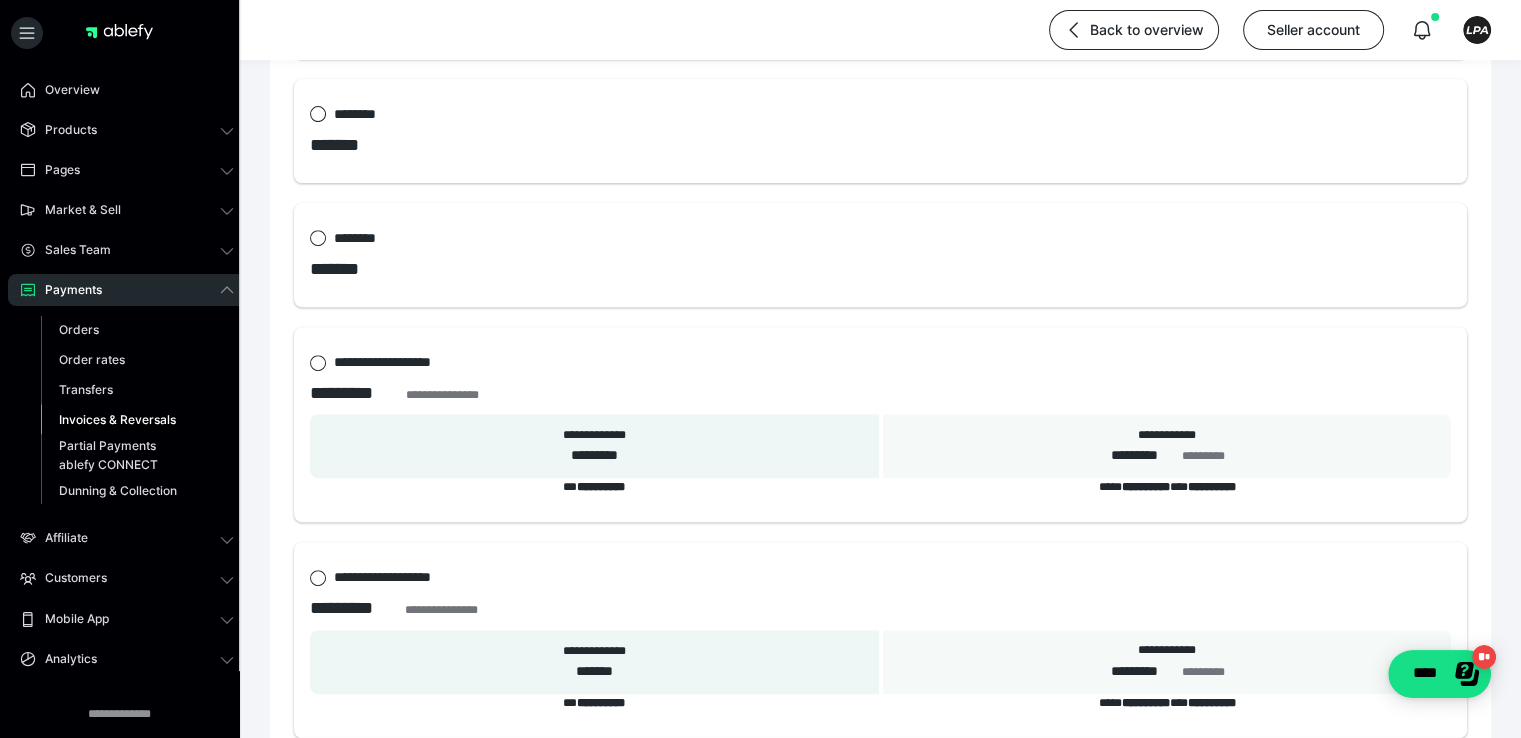 scroll, scrollTop: 24679, scrollLeft: 0, axis: vertical 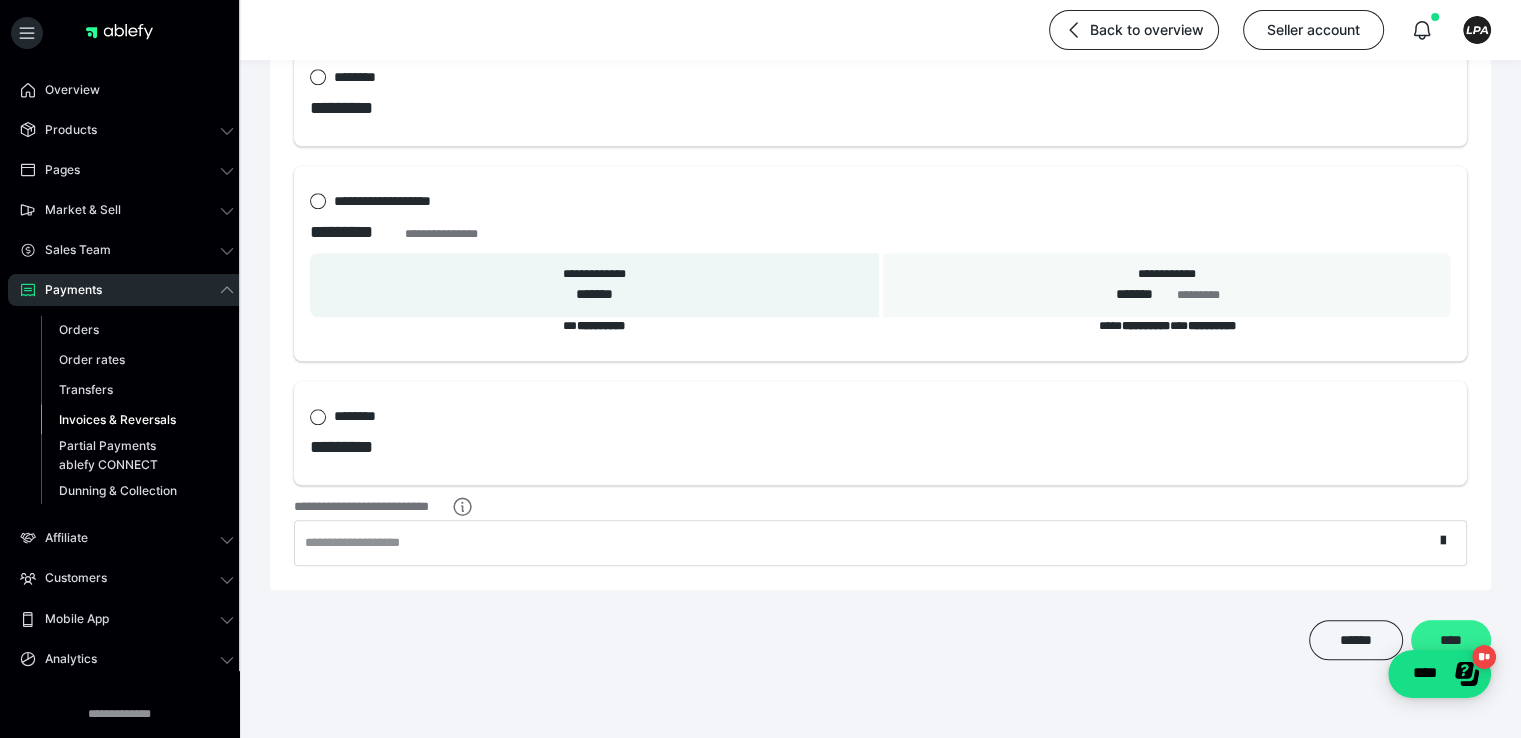 click on "****" at bounding box center [1451, 640] 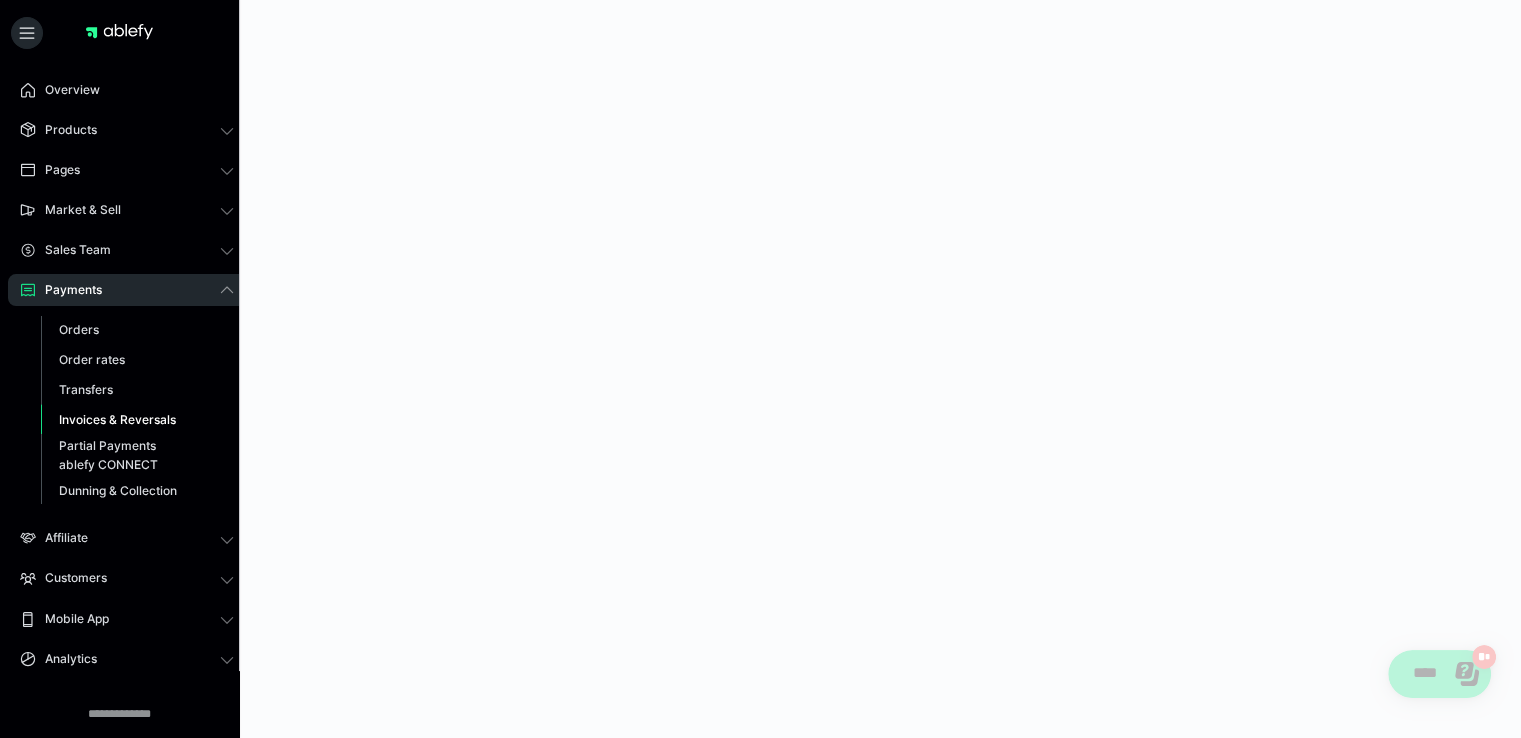 scroll, scrollTop: 0, scrollLeft: 0, axis: both 